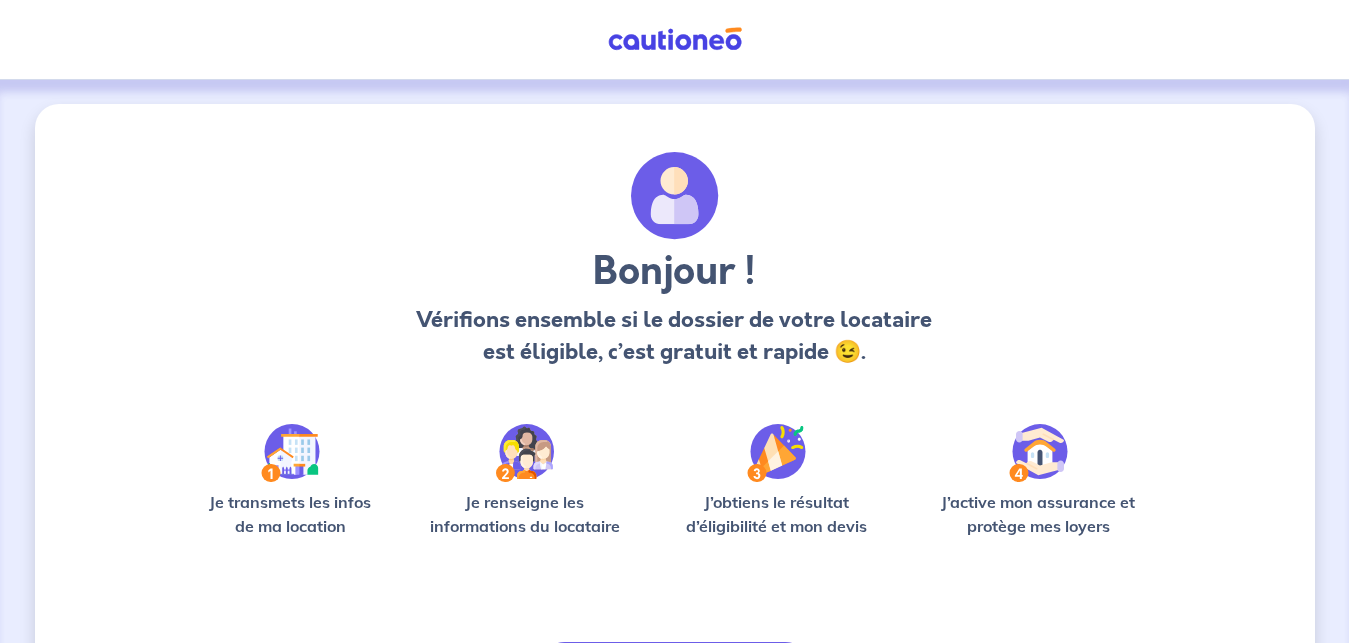 scroll, scrollTop: 137, scrollLeft: 0, axis: vertical 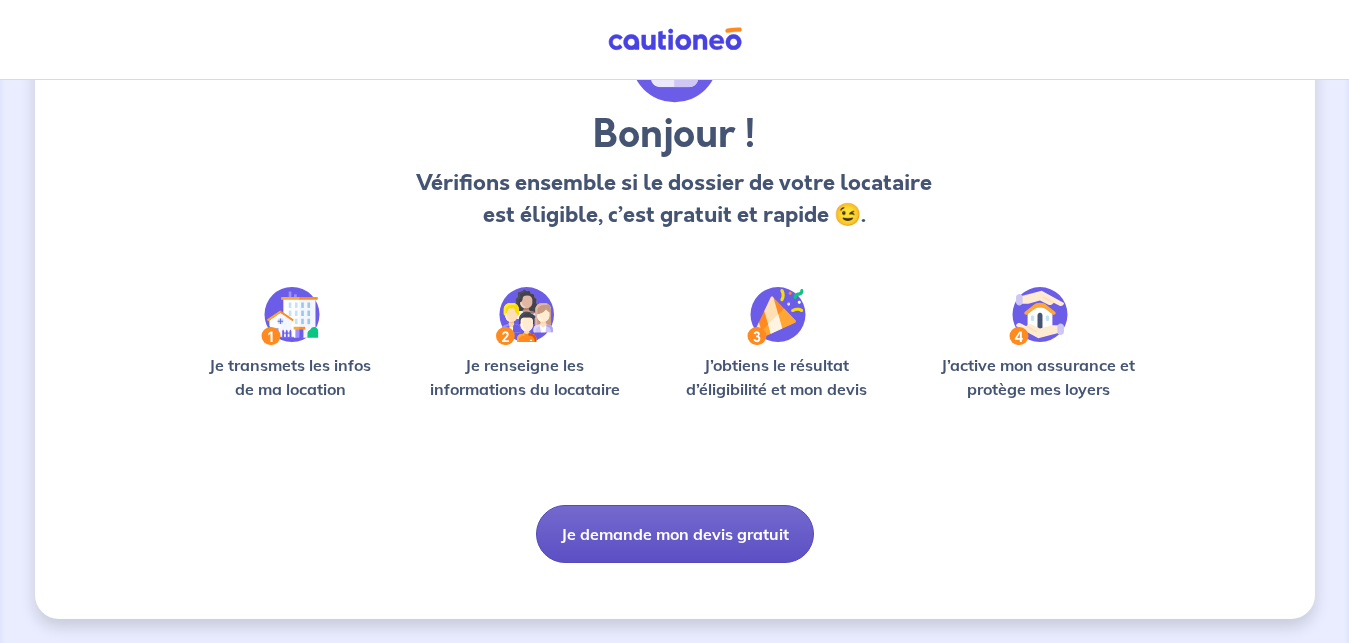 click on "Je demande mon devis gratuit" at bounding box center (675, 534) 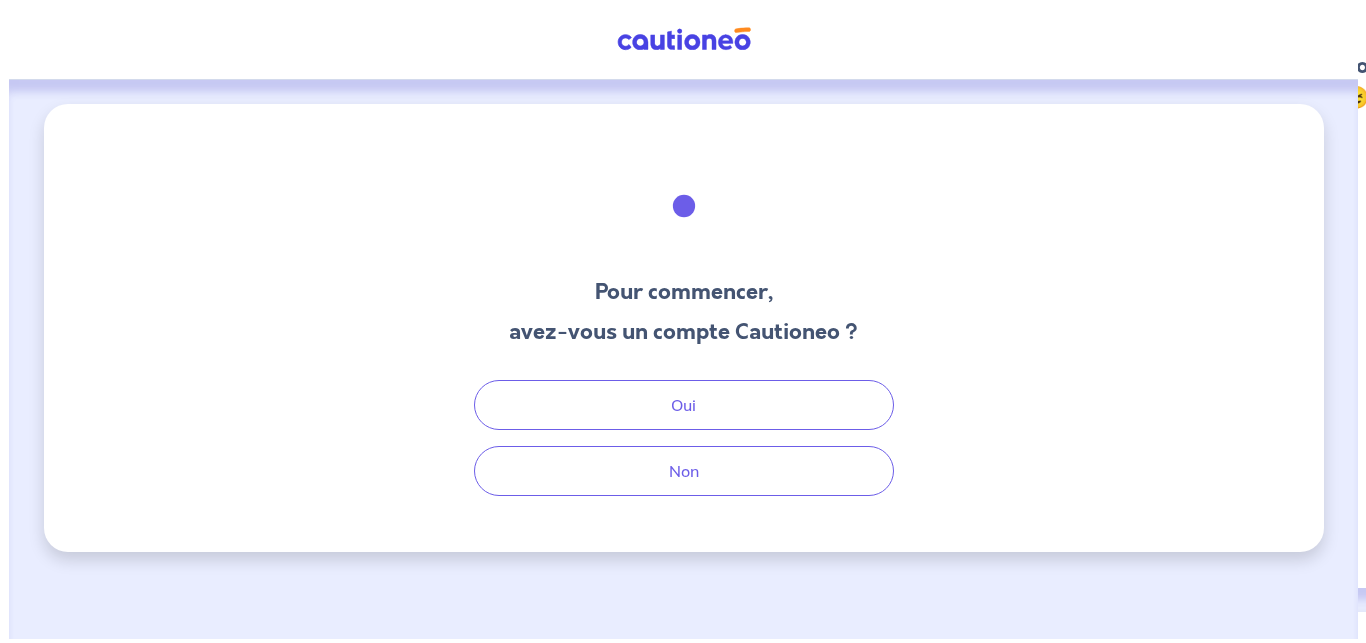 scroll, scrollTop: 0, scrollLeft: 0, axis: both 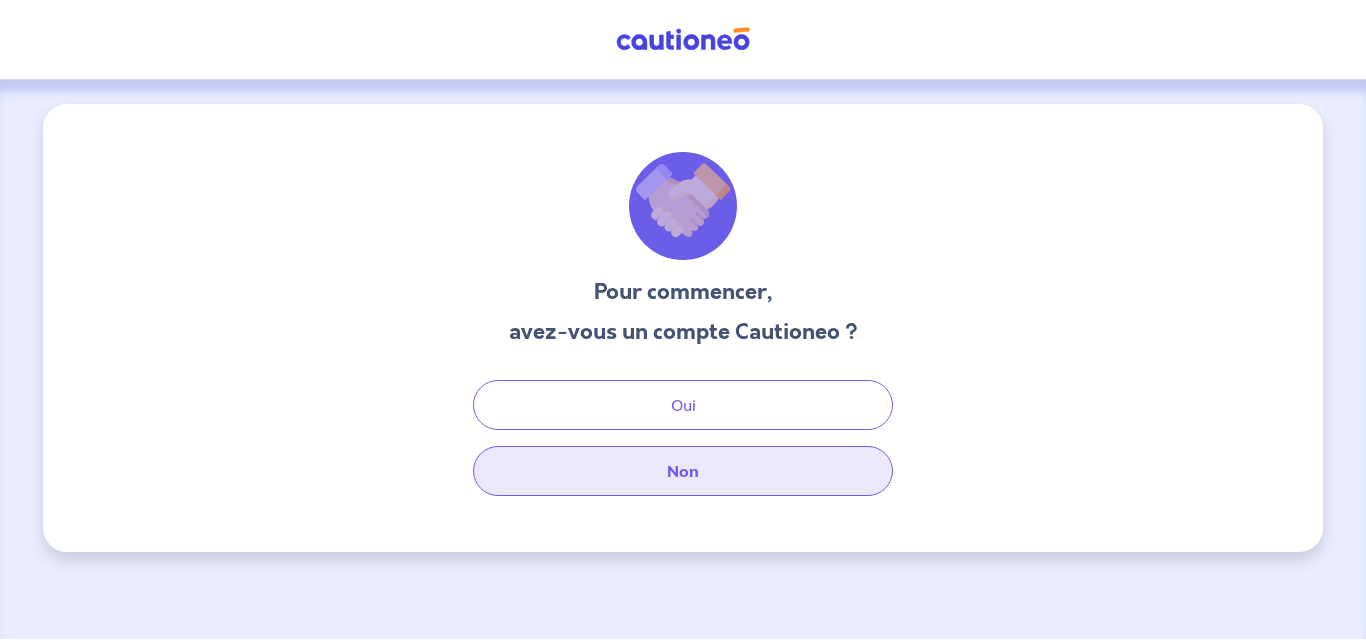 click on "Non" at bounding box center [683, 471] 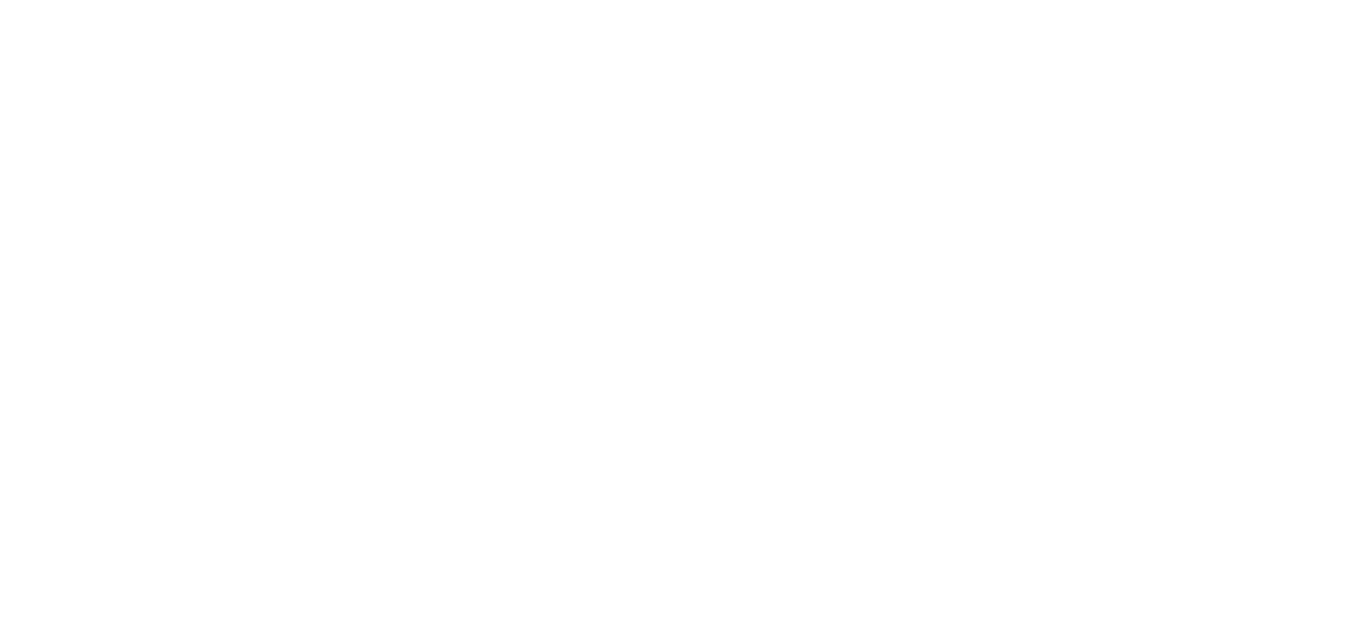 scroll, scrollTop: 0, scrollLeft: 0, axis: both 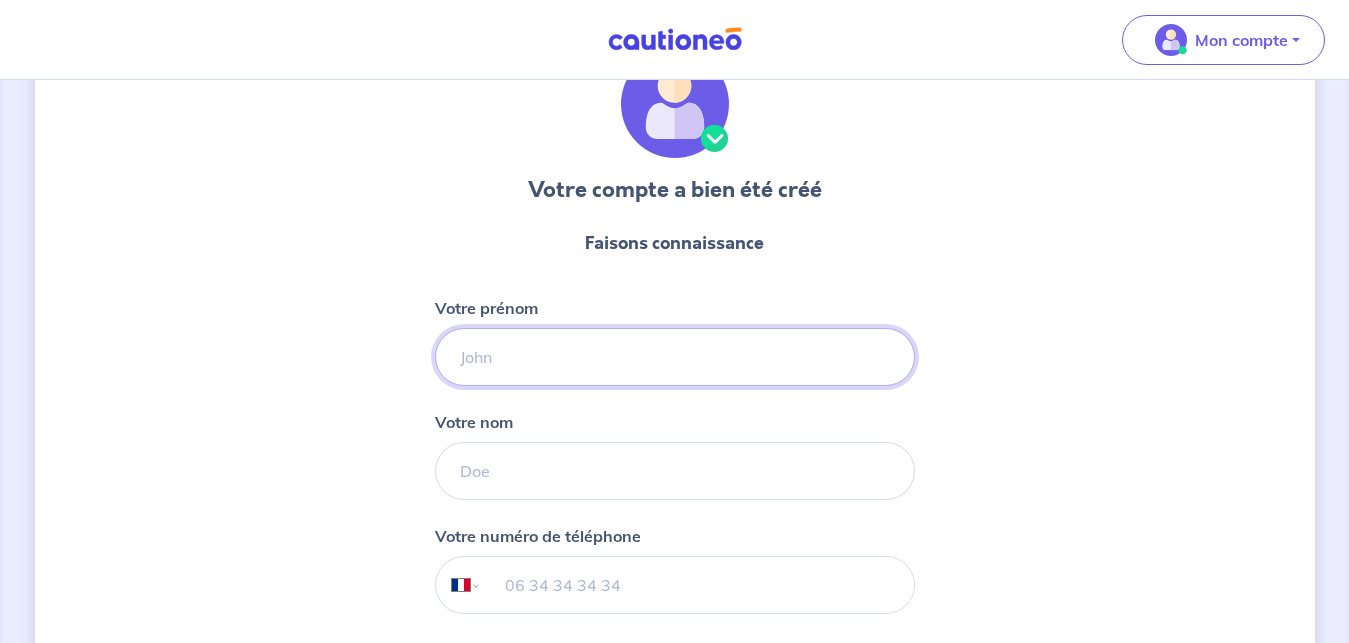 click on "Votre prénom" at bounding box center (675, 357) 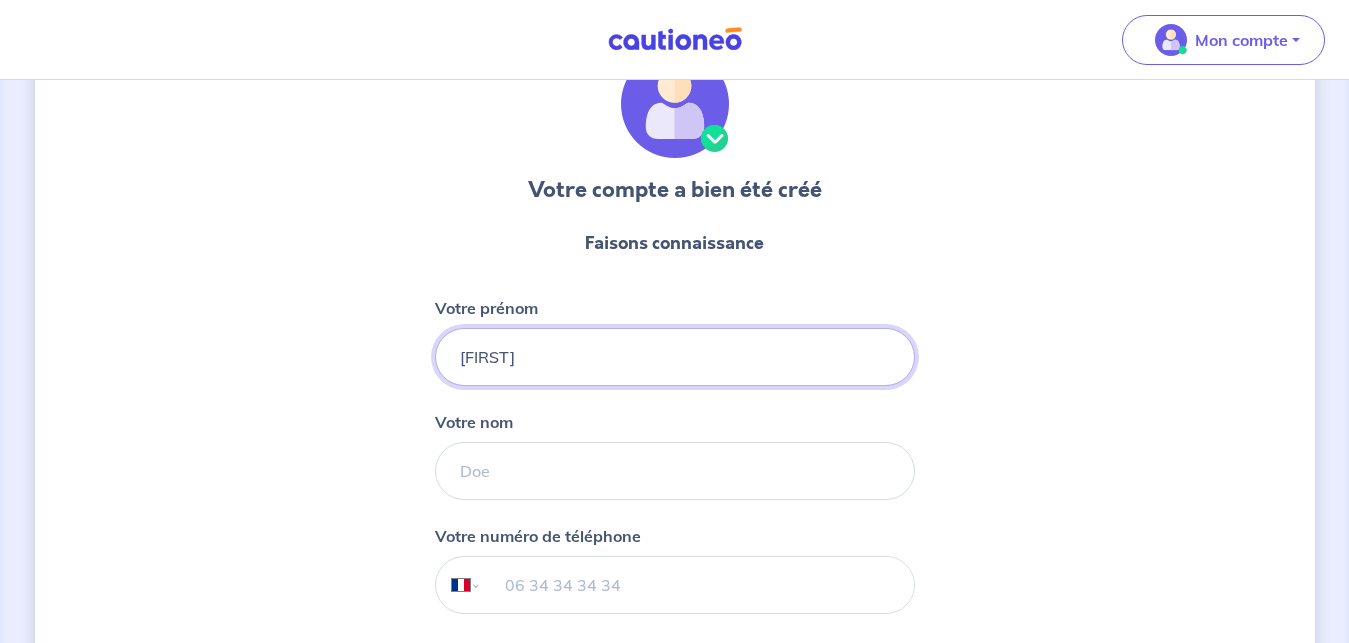 type on "[FIRST]" 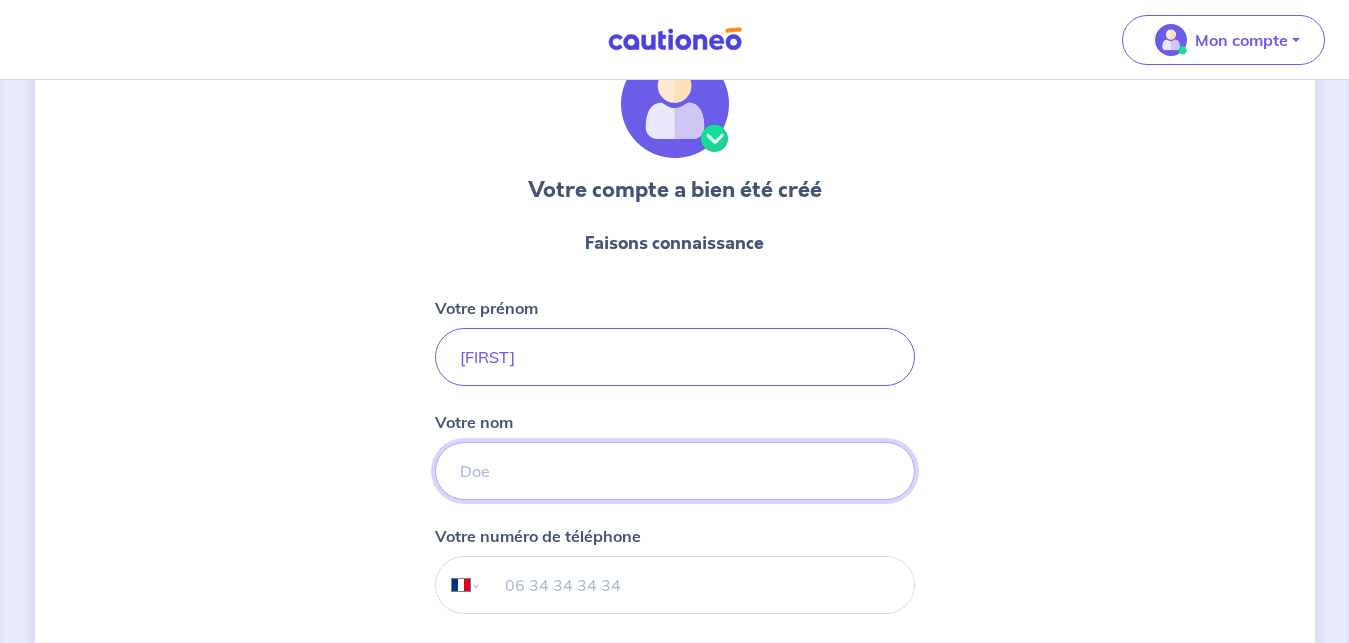 click on "Votre nom" at bounding box center (675, 471) 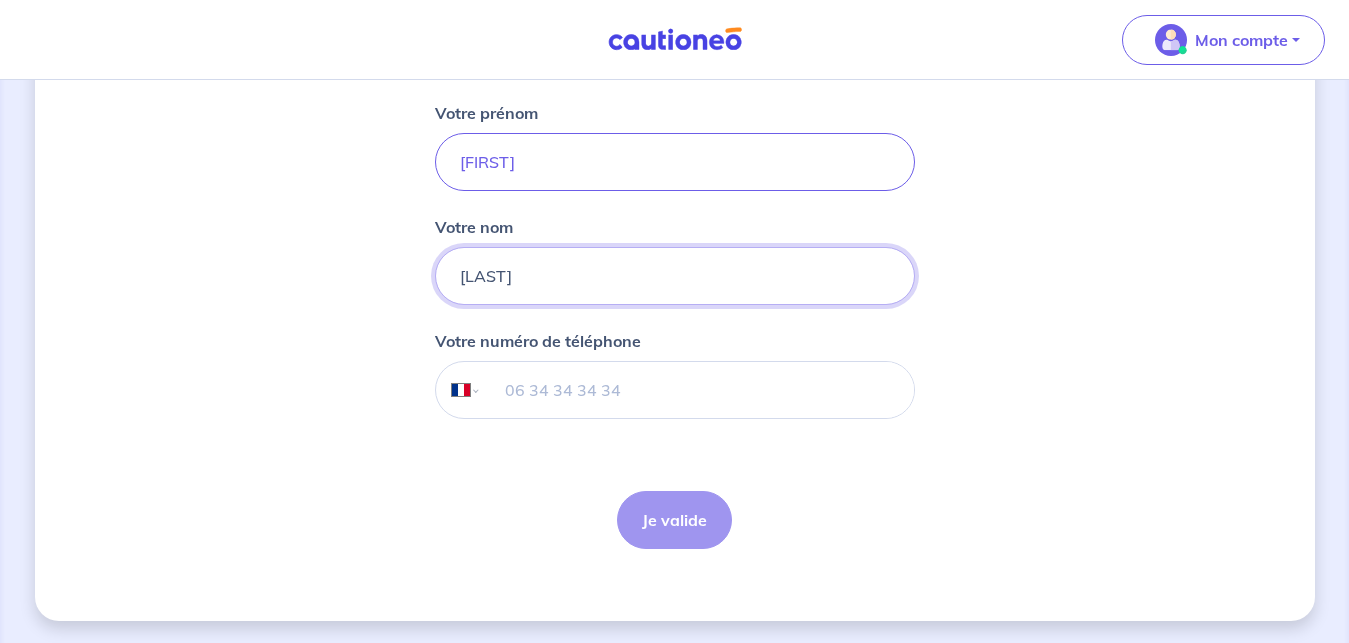 scroll, scrollTop: 299, scrollLeft: 0, axis: vertical 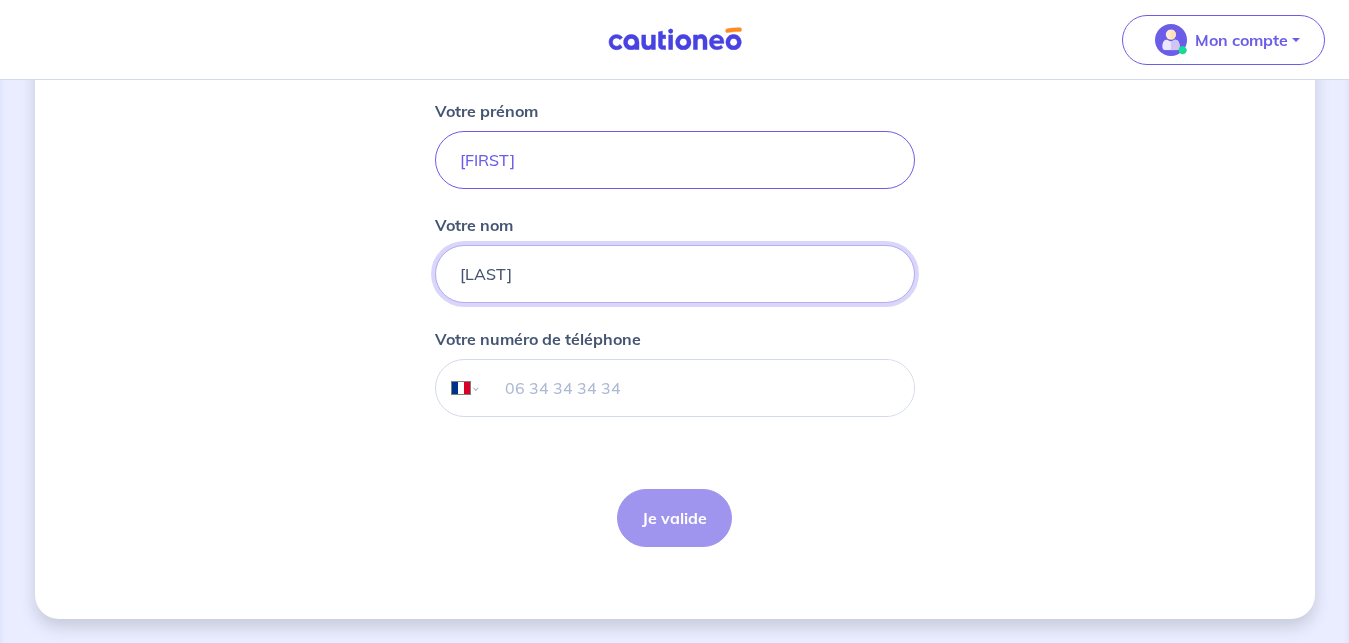 type on "[LAST]" 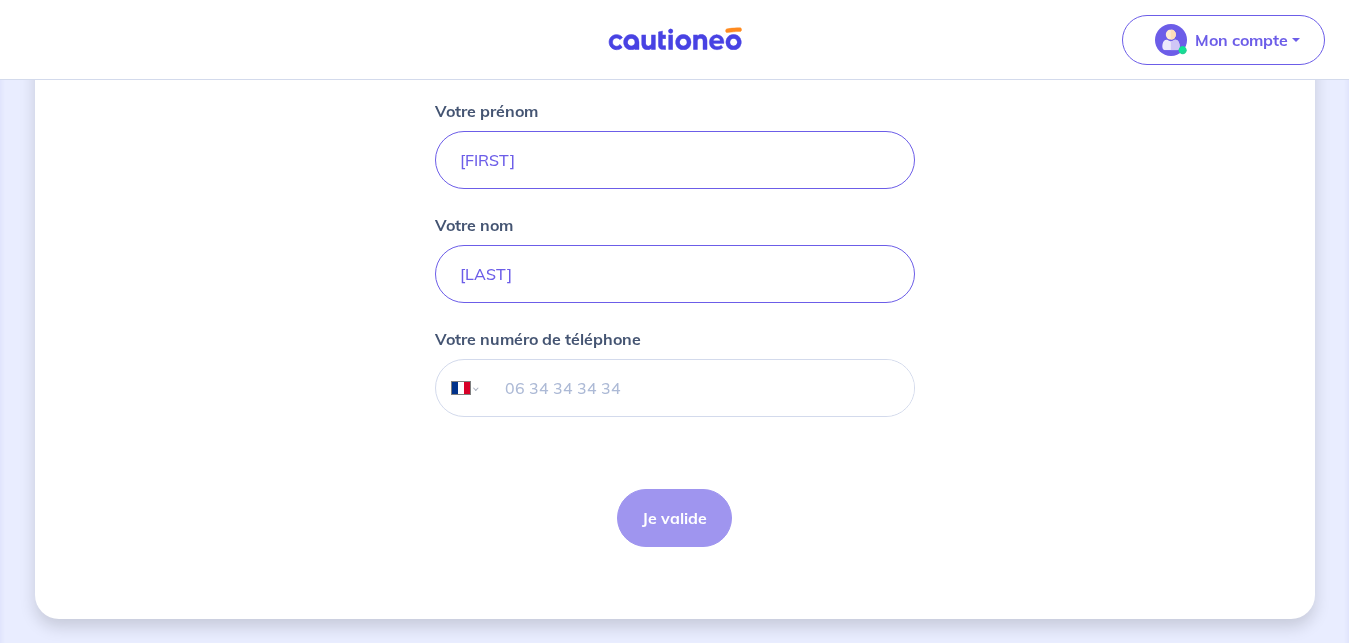 click at bounding box center (697, 388) 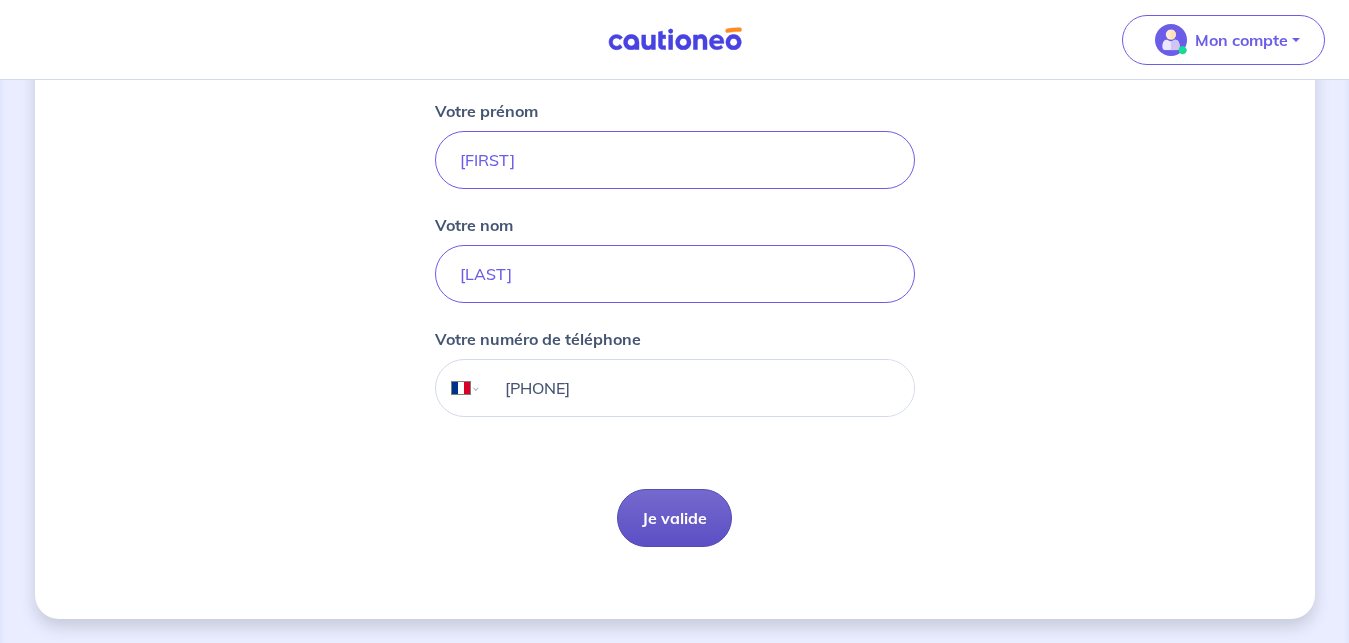 type on "[PHONE]" 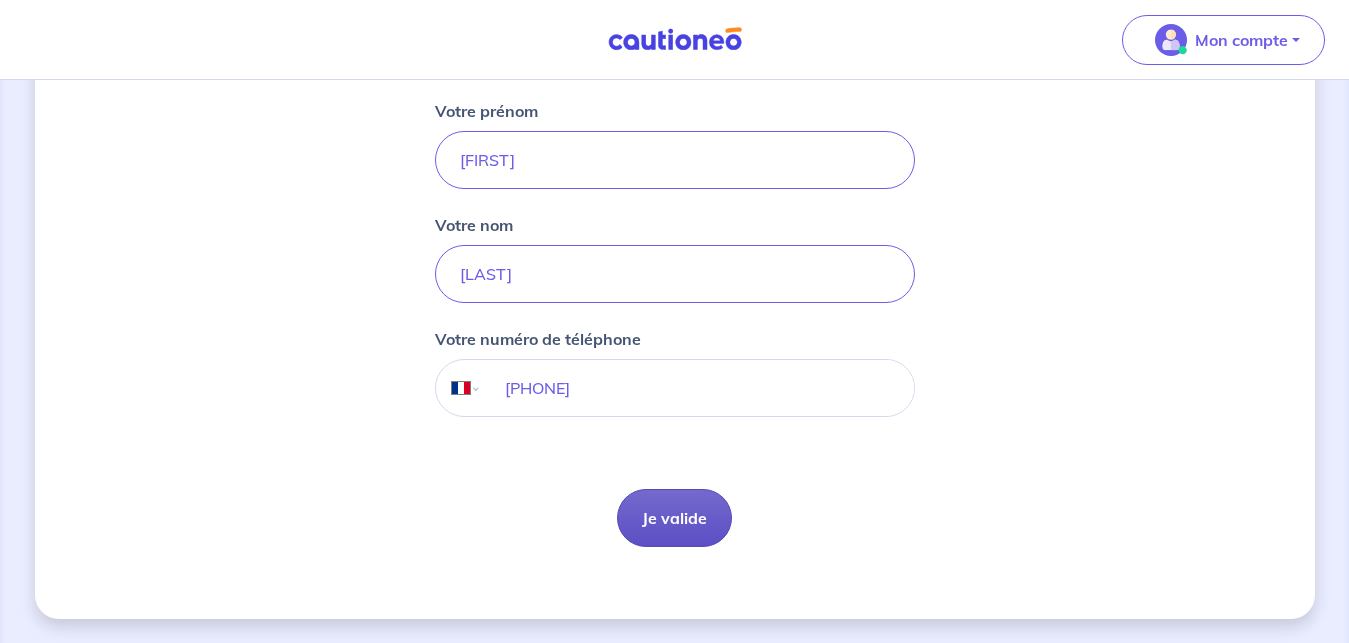 click on "Je valide" at bounding box center (674, 518) 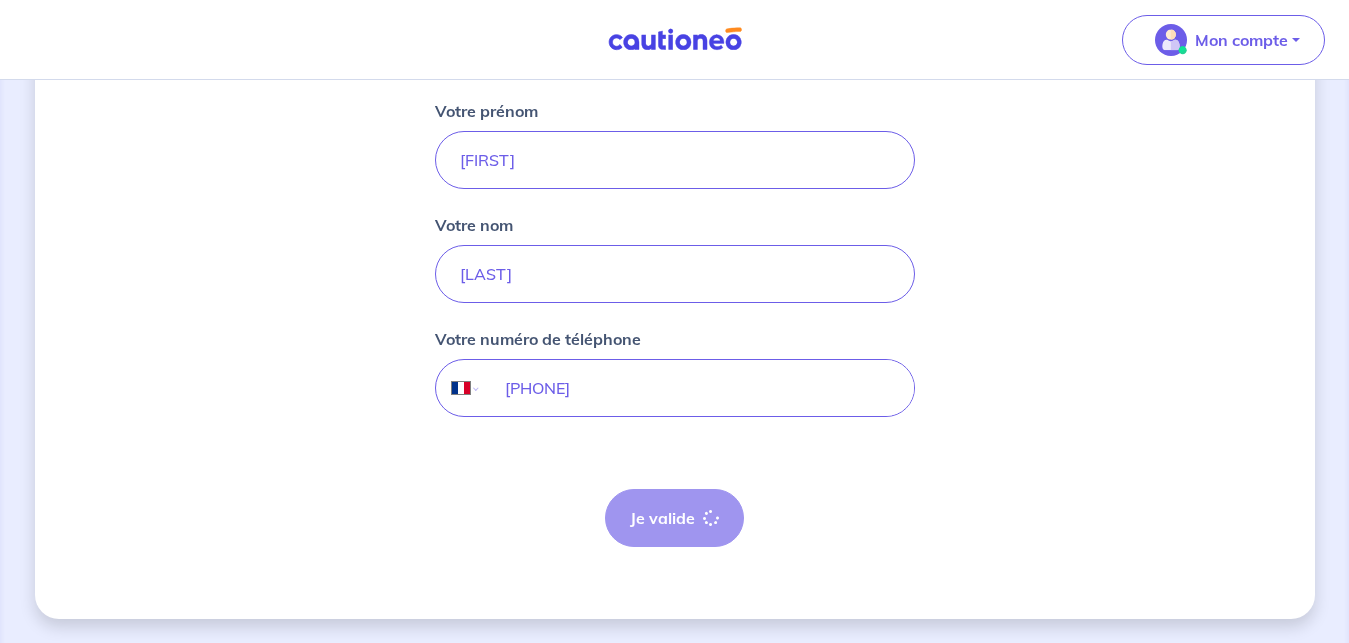 scroll, scrollTop: 0, scrollLeft: 0, axis: both 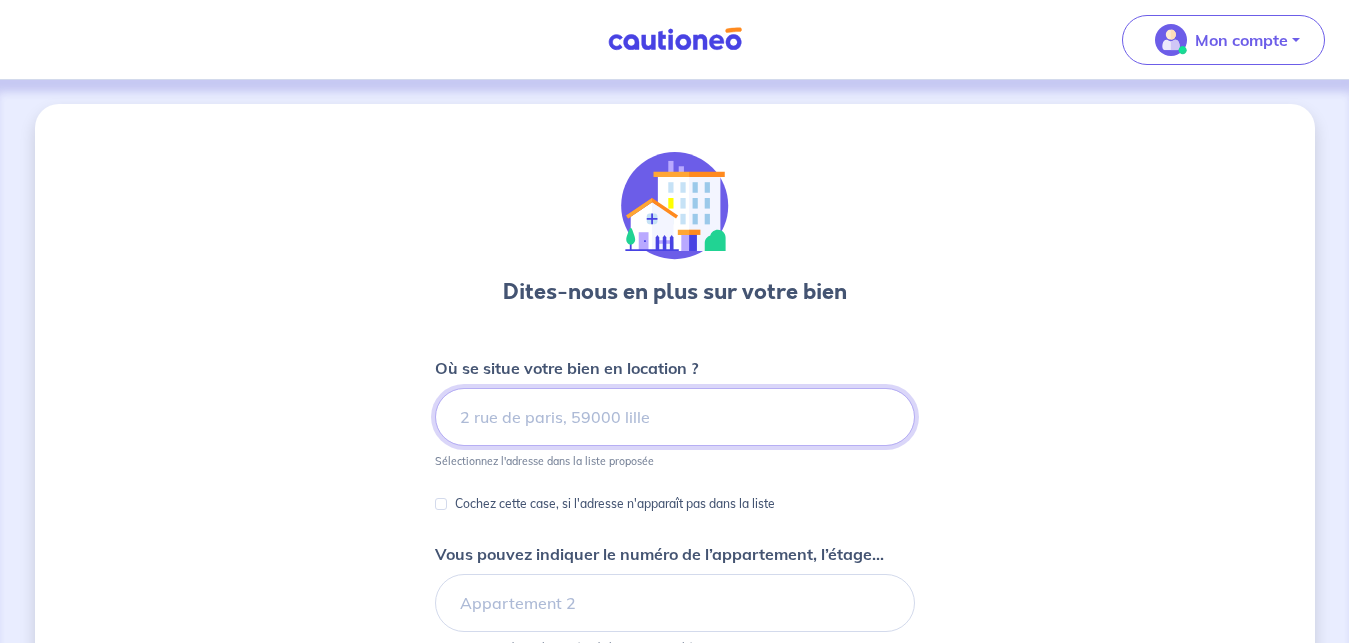 click at bounding box center (675, 417) 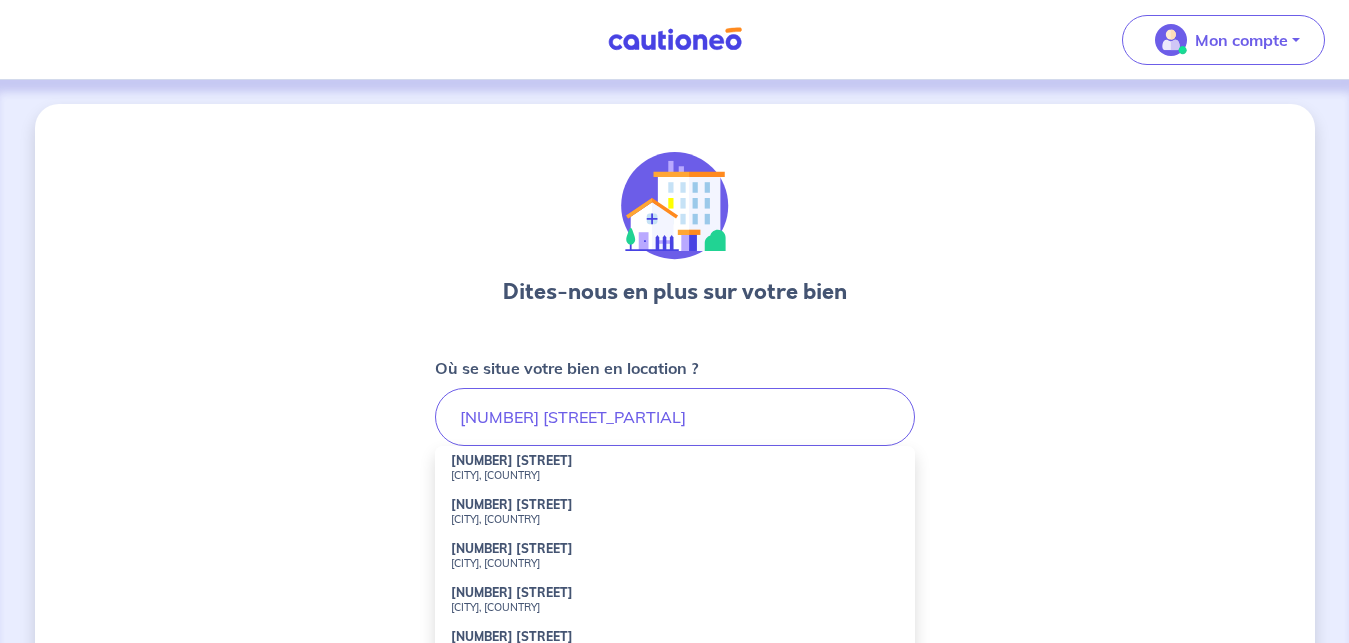 click on "[NUMBER] [STREET]" at bounding box center (512, 460) 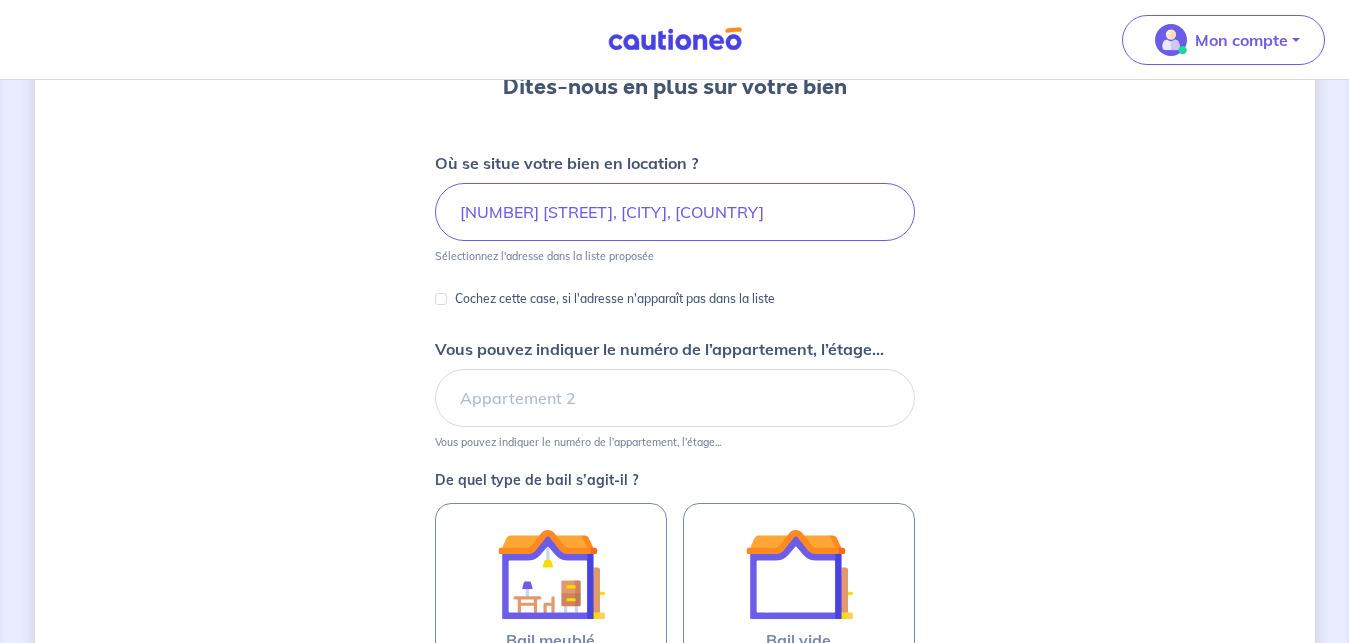 scroll, scrollTop: 306, scrollLeft: 0, axis: vertical 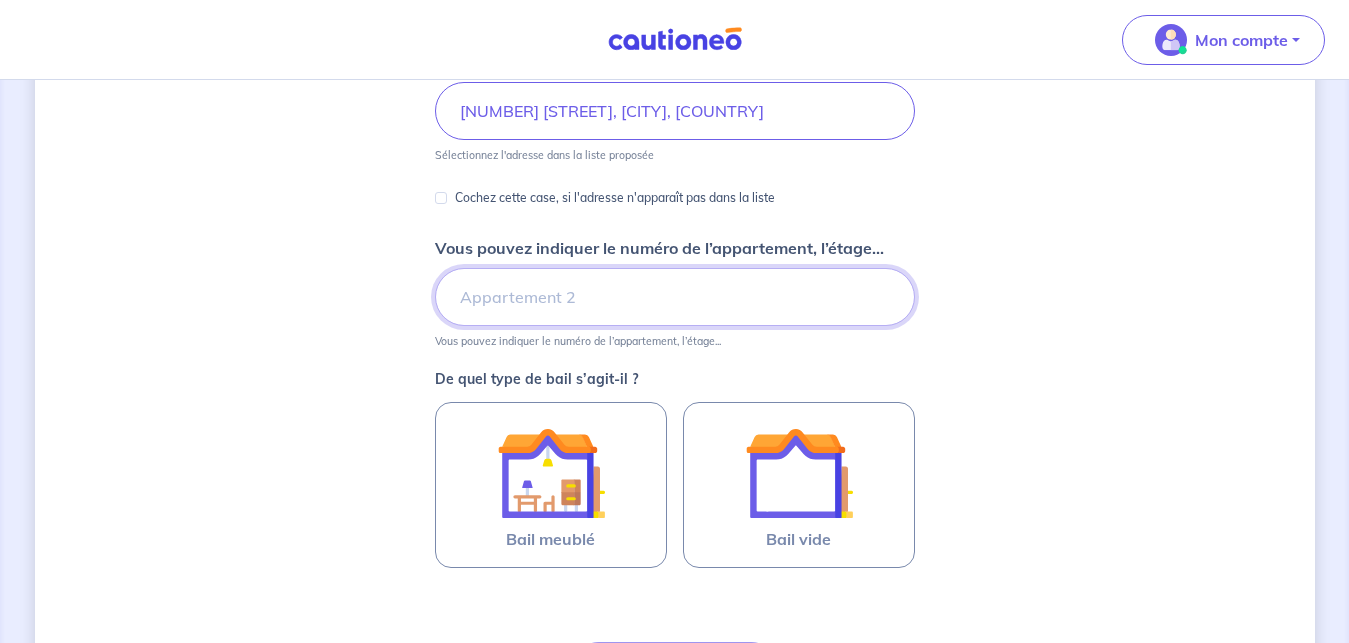 click on "Vous pouvez indiquer le numéro de l’appartement, l’étage..." at bounding box center [675, 297] 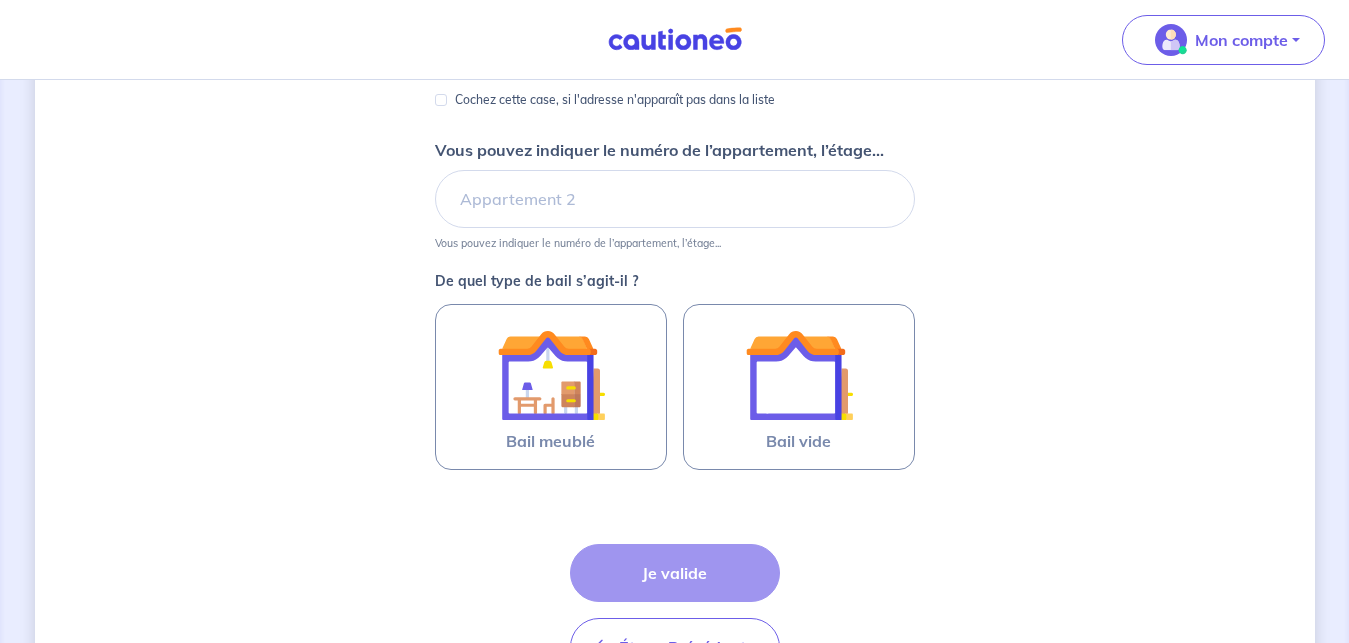 scroll, scrollTop: 408, scrollLeft: 0, axis: vertical 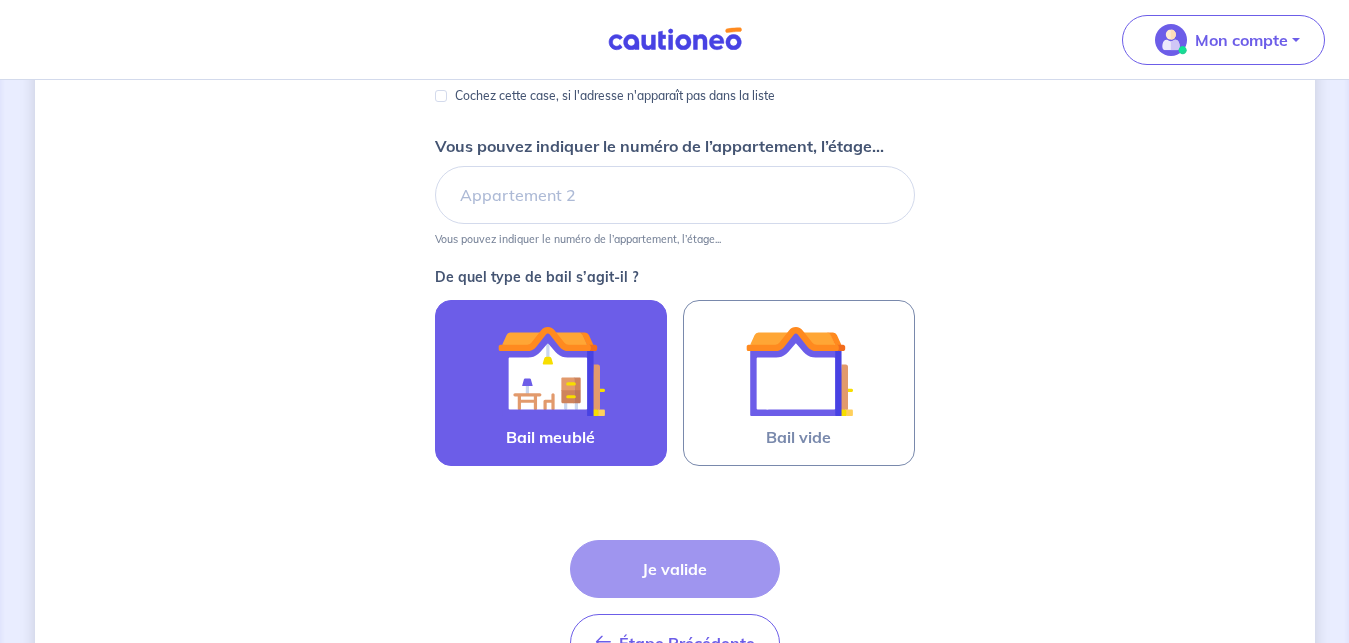 click at bounding box center [551, 371] 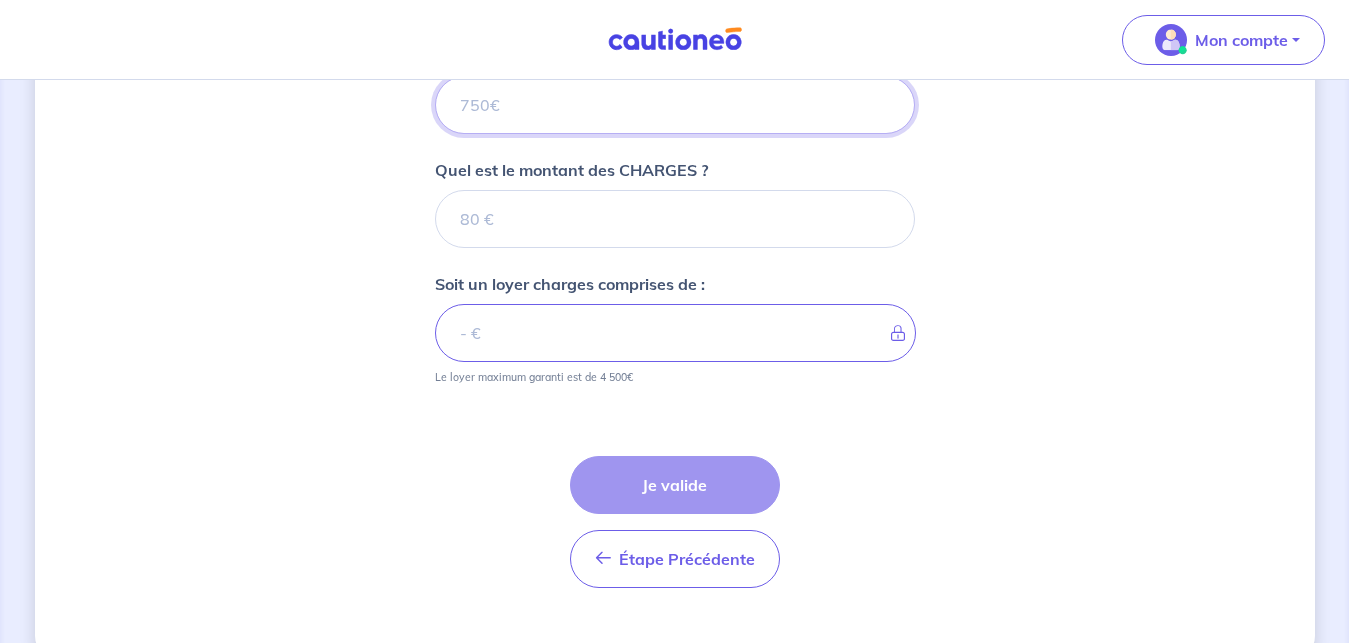 scroll, scrollTop: 756, scrollLeft: 0, axis: vertical 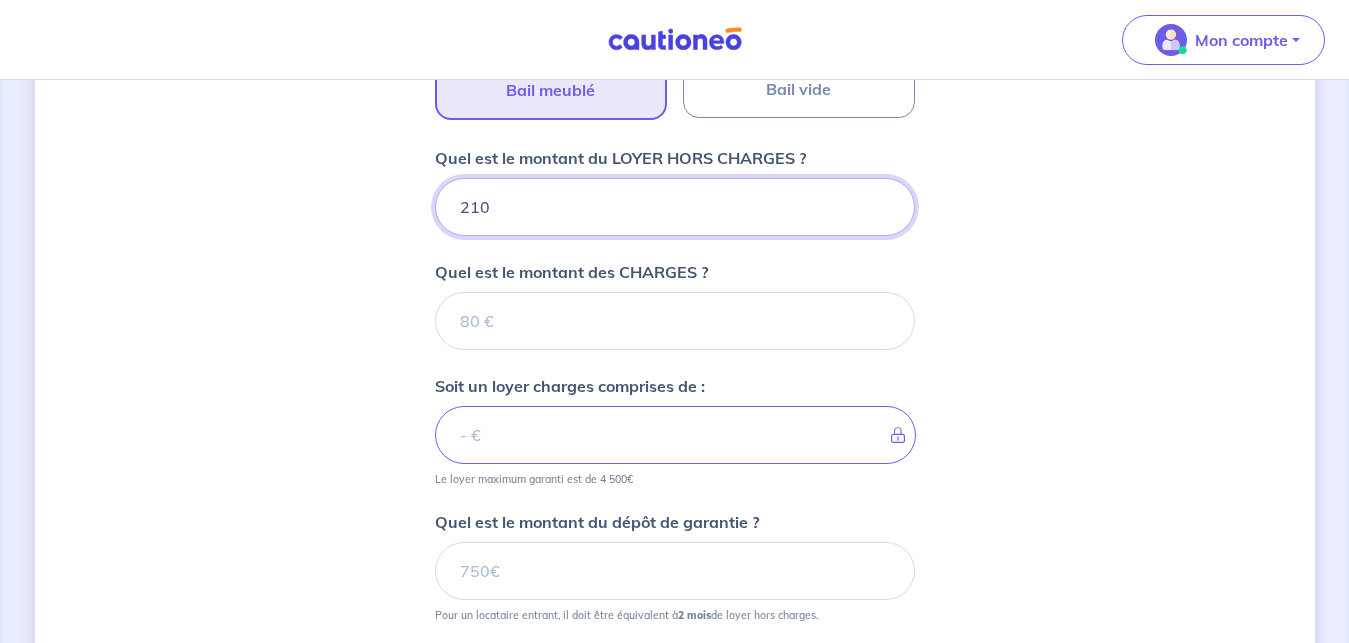 type on "2100" 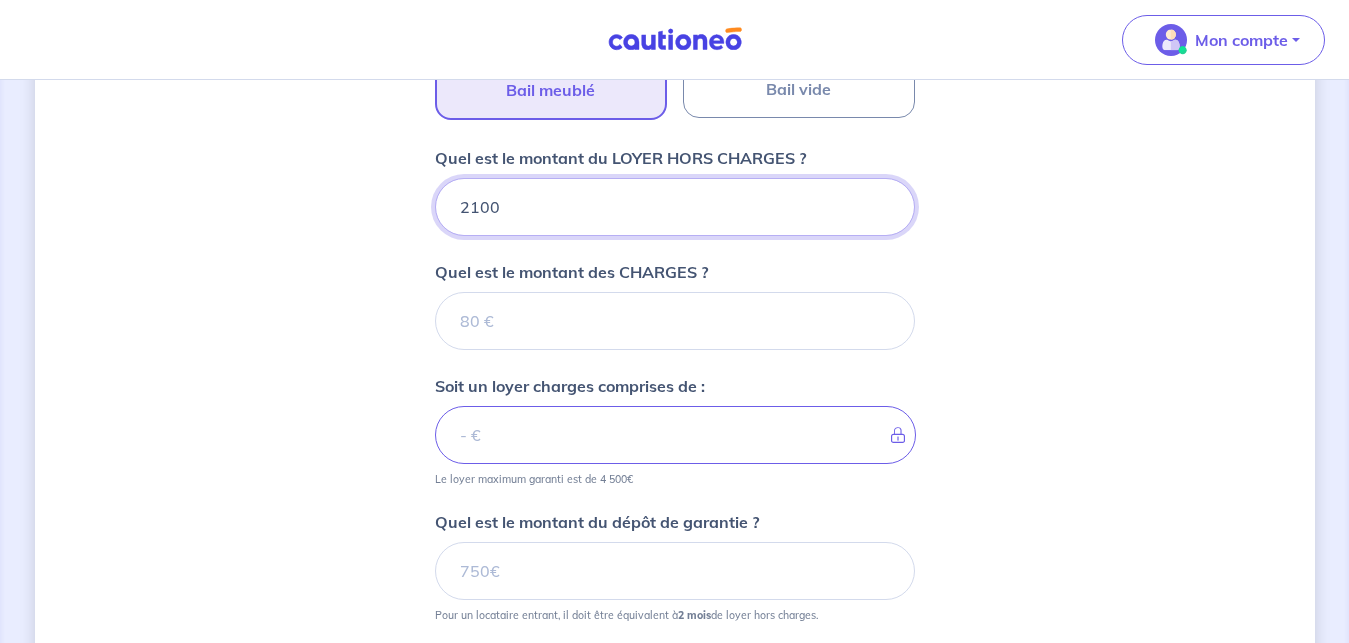 type 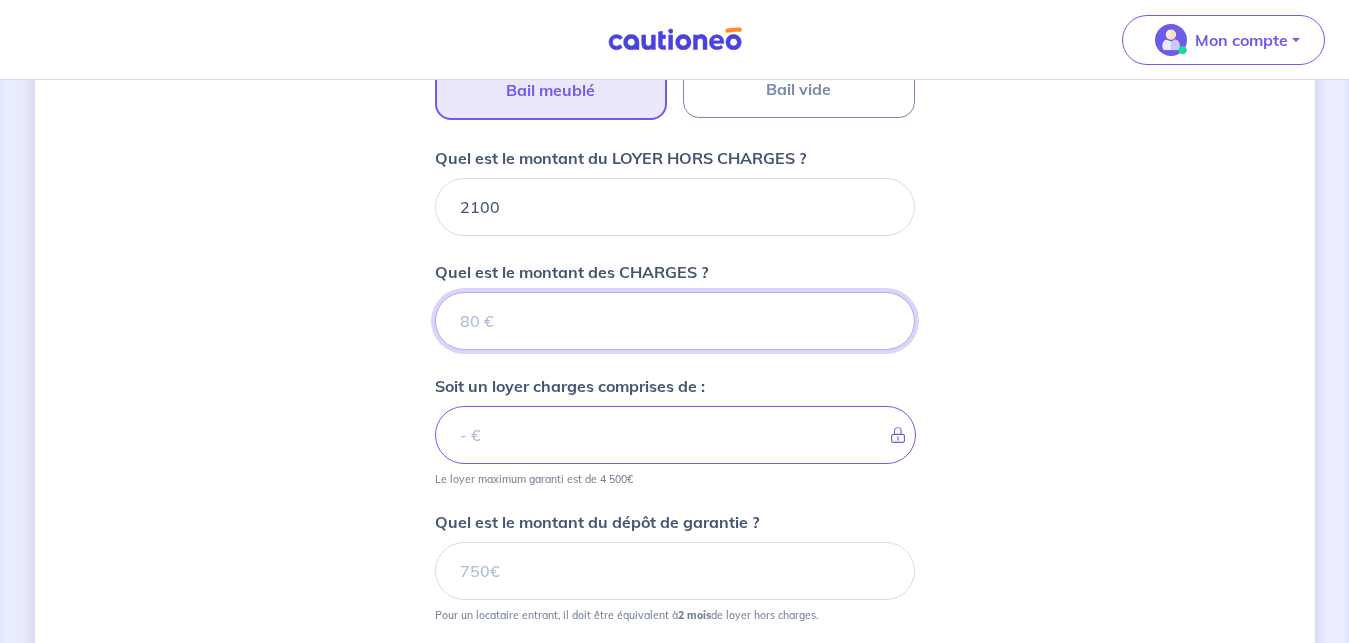 click on "Quel est le montant des CHARGES ?" at bounding box center [675, 321] 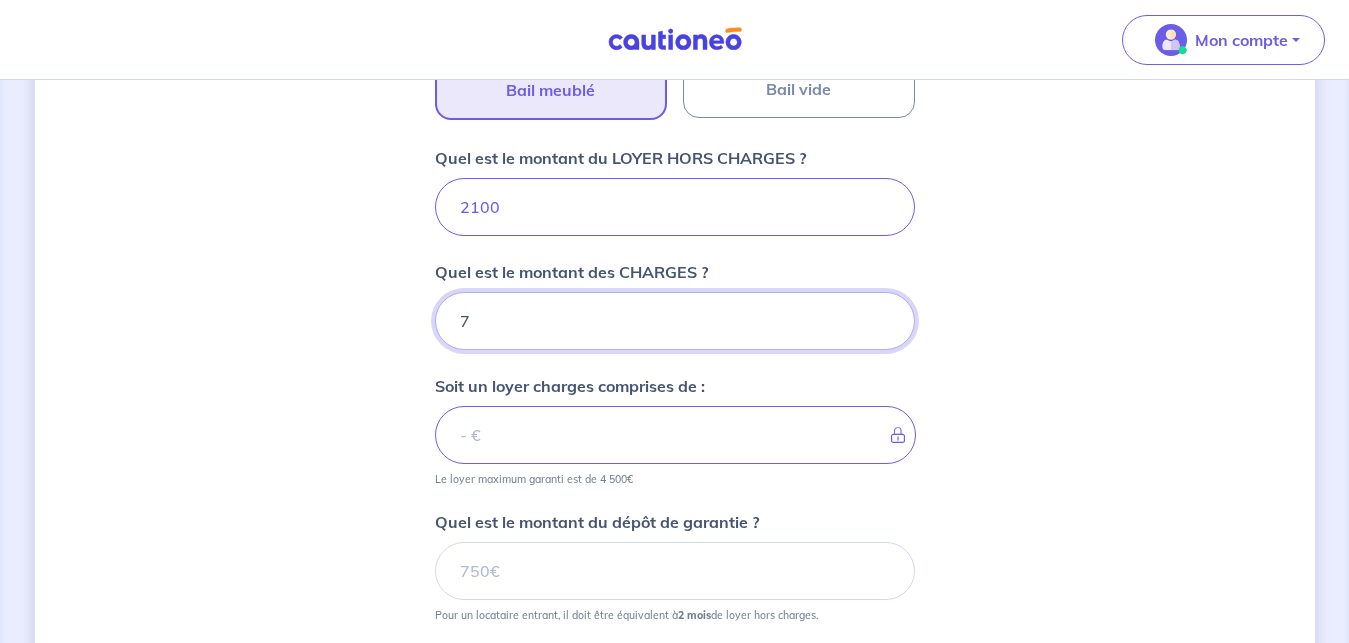 type on "70" 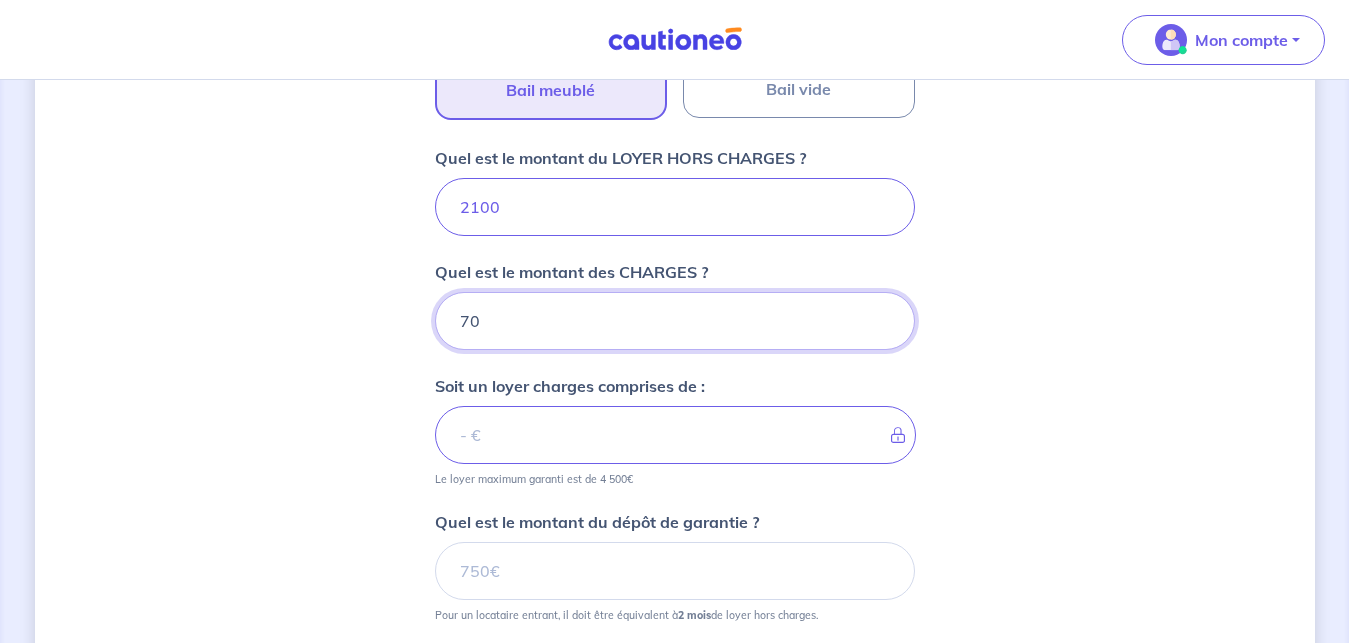 type on "2170" 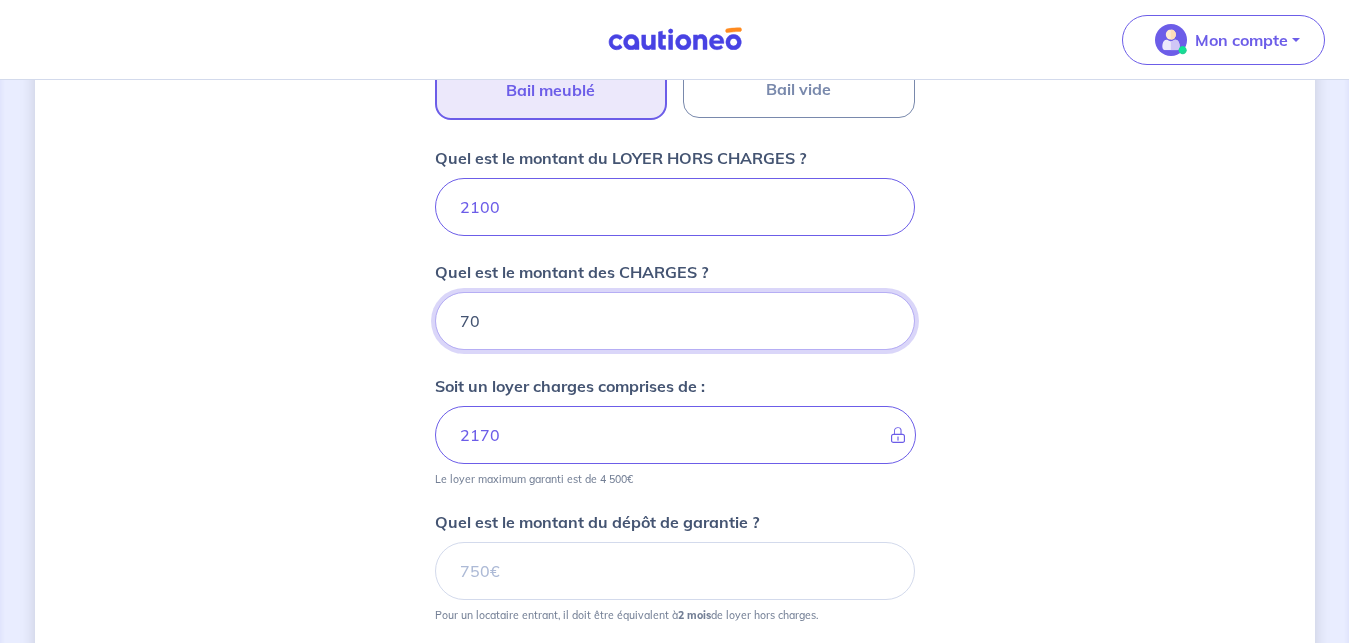type on "70" 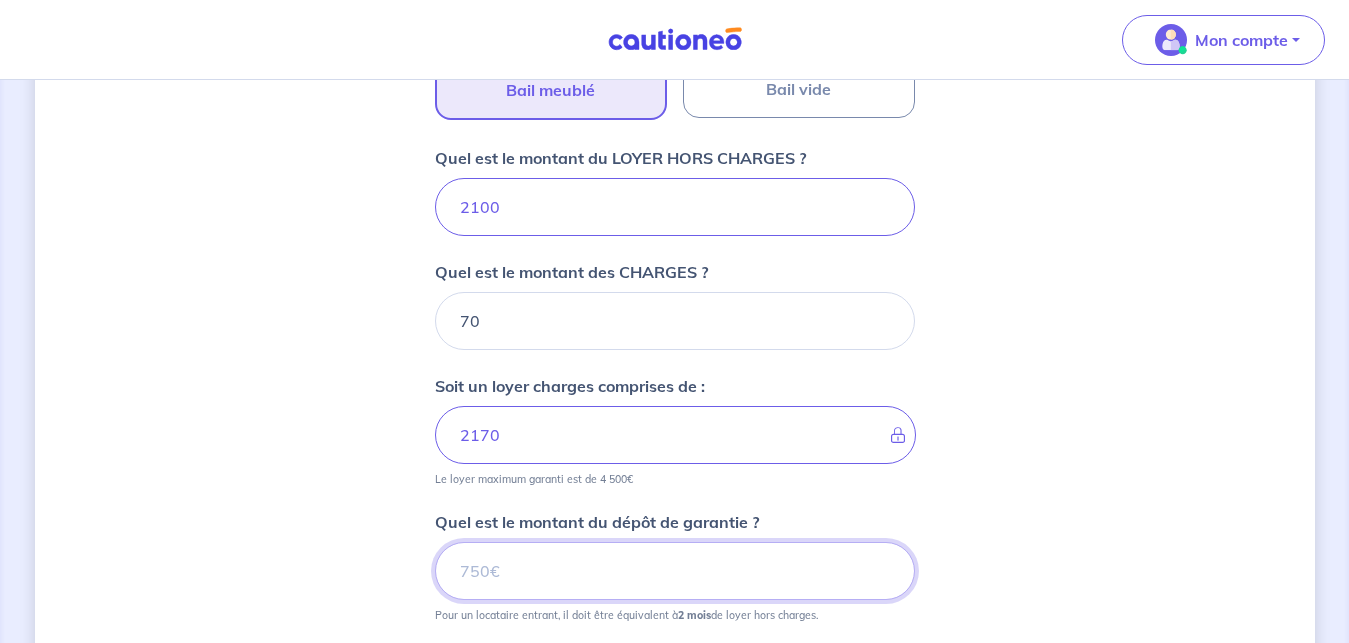 click on "Quel est le montant du dépôt de garantie ?" at bounding box center (675, 571) 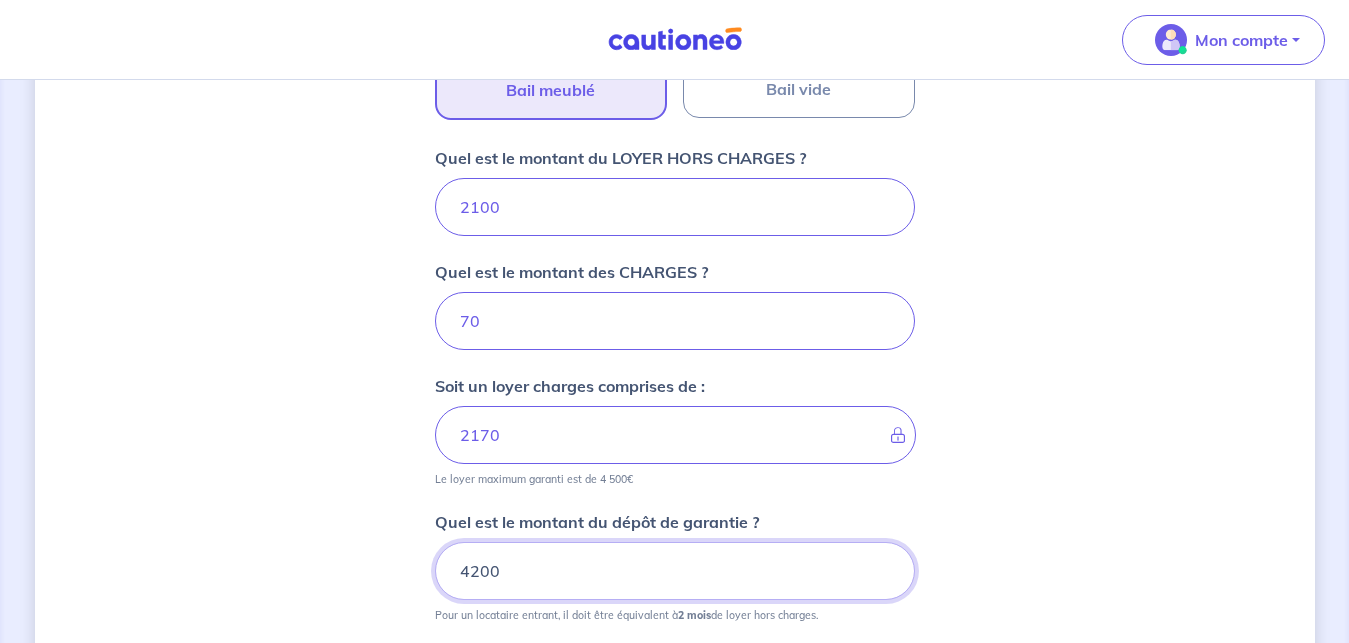 type on "4200" 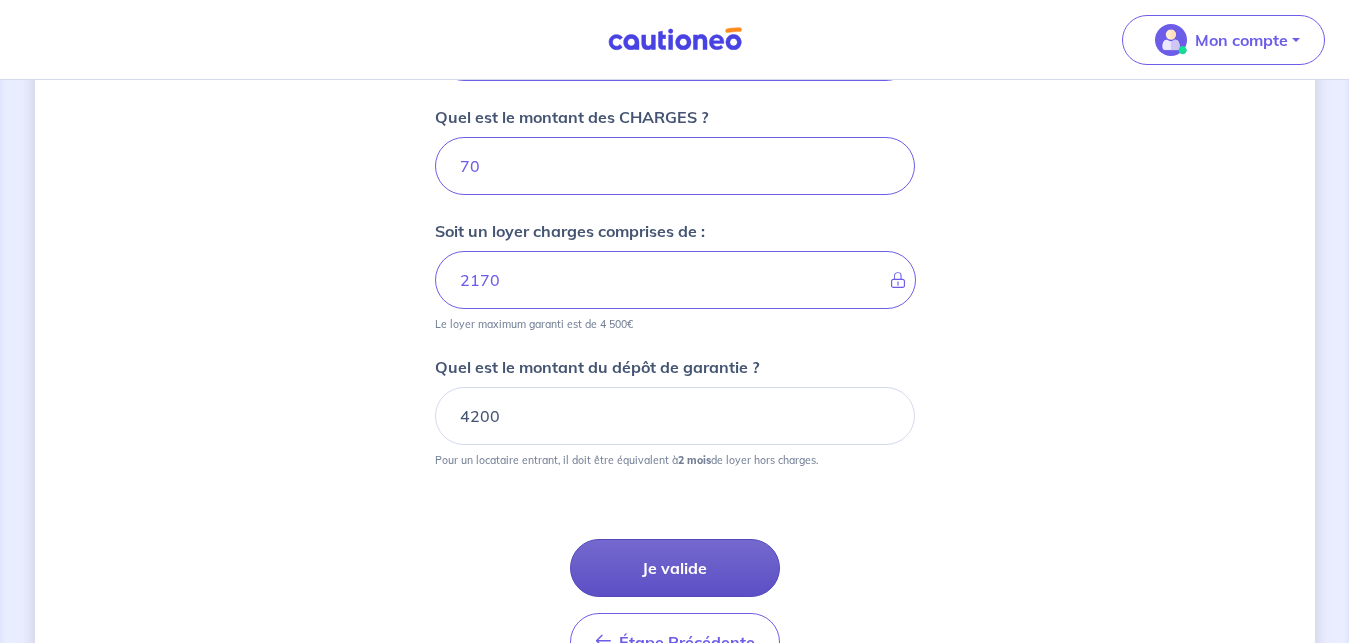 scroll, scrollTop: 960, scrollLeft: 0, axis: vertical 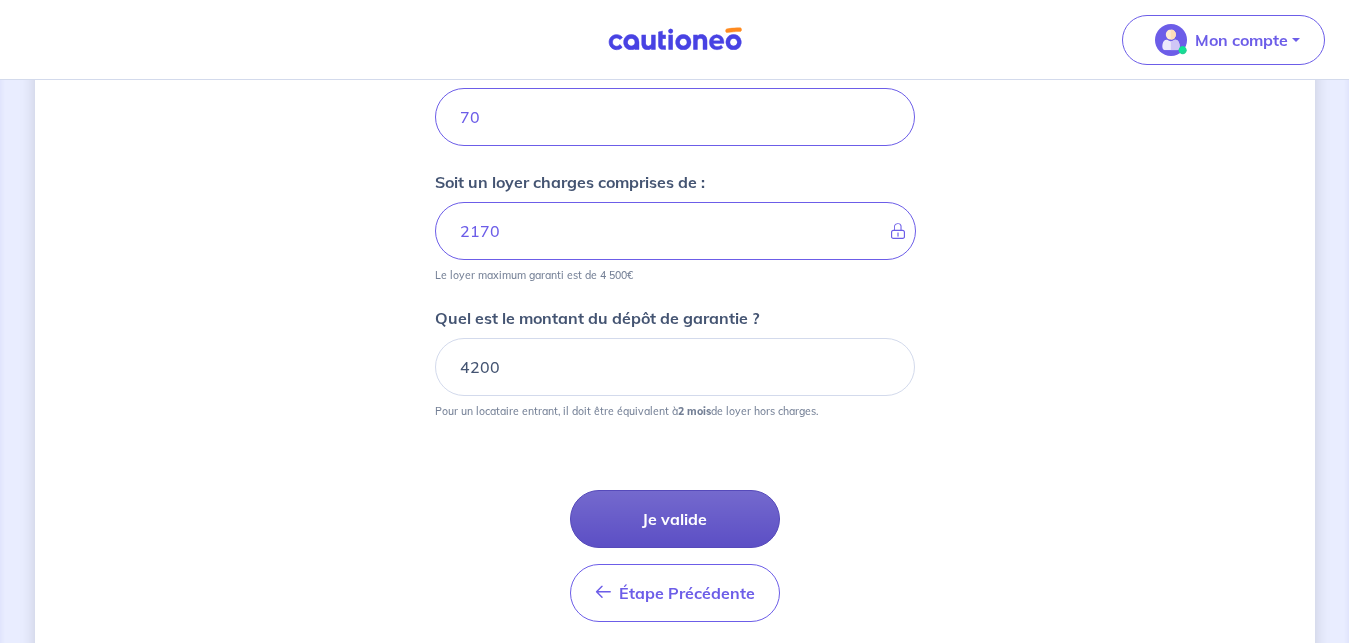 click on "Je valide" at bounding box center [675, 519] 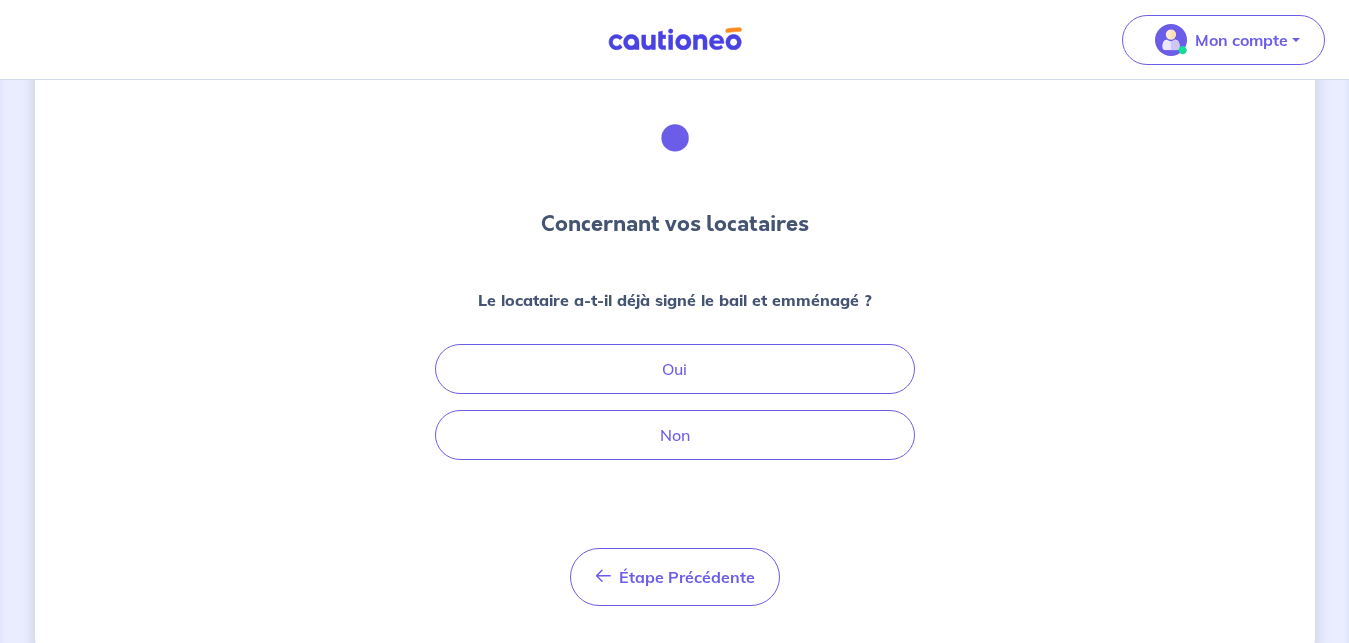 scroll, scrollTop: 102, scrollLeft: 0, axis: vertical 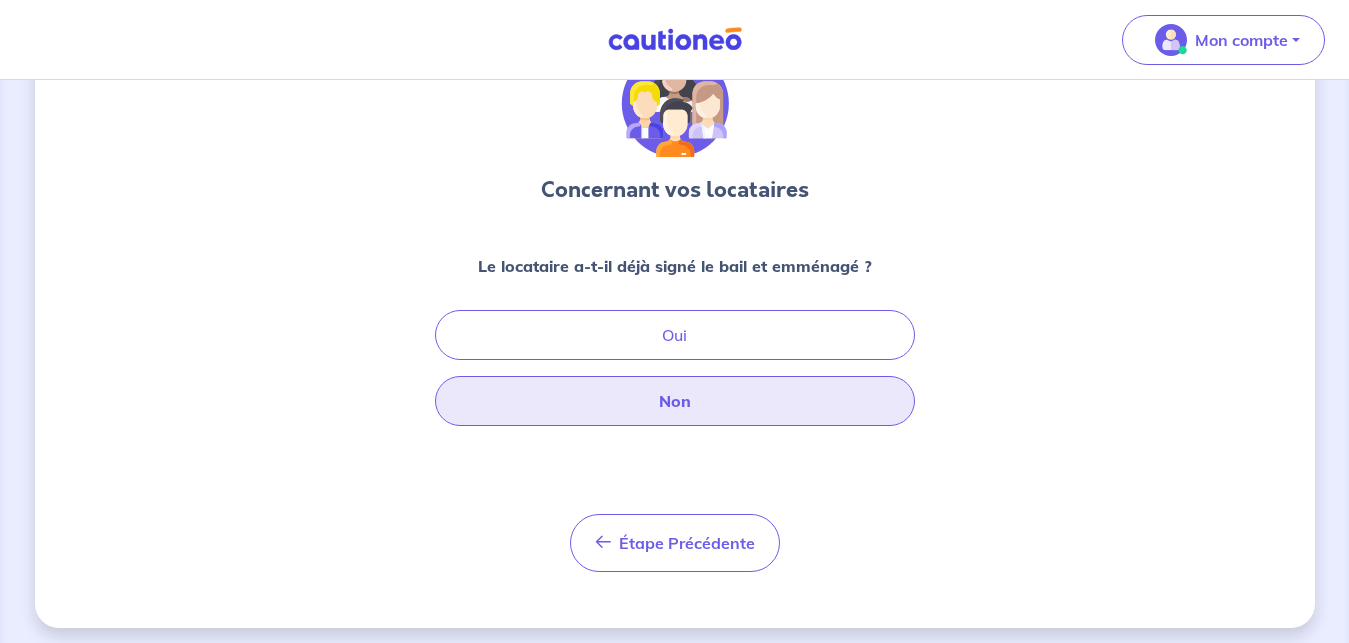 click on "Non" at bounding box center (675, 401) 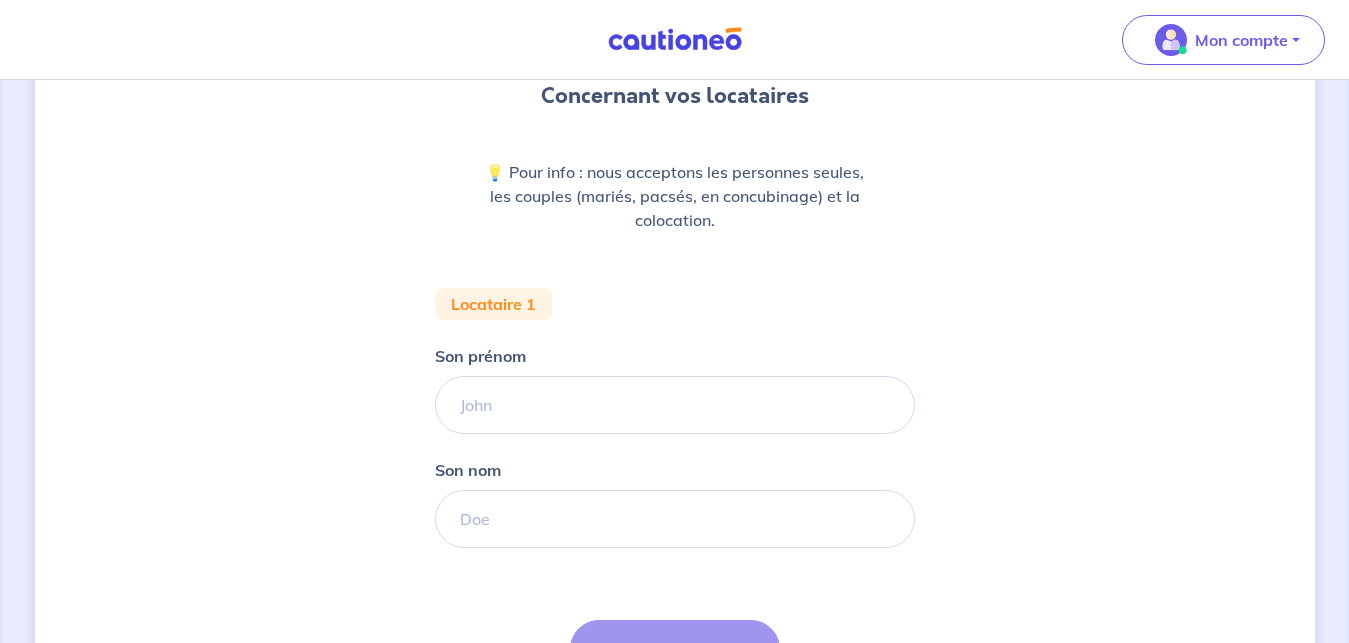 scroll, scrollTop: 206, scrollLeft: 0, axis: vertical 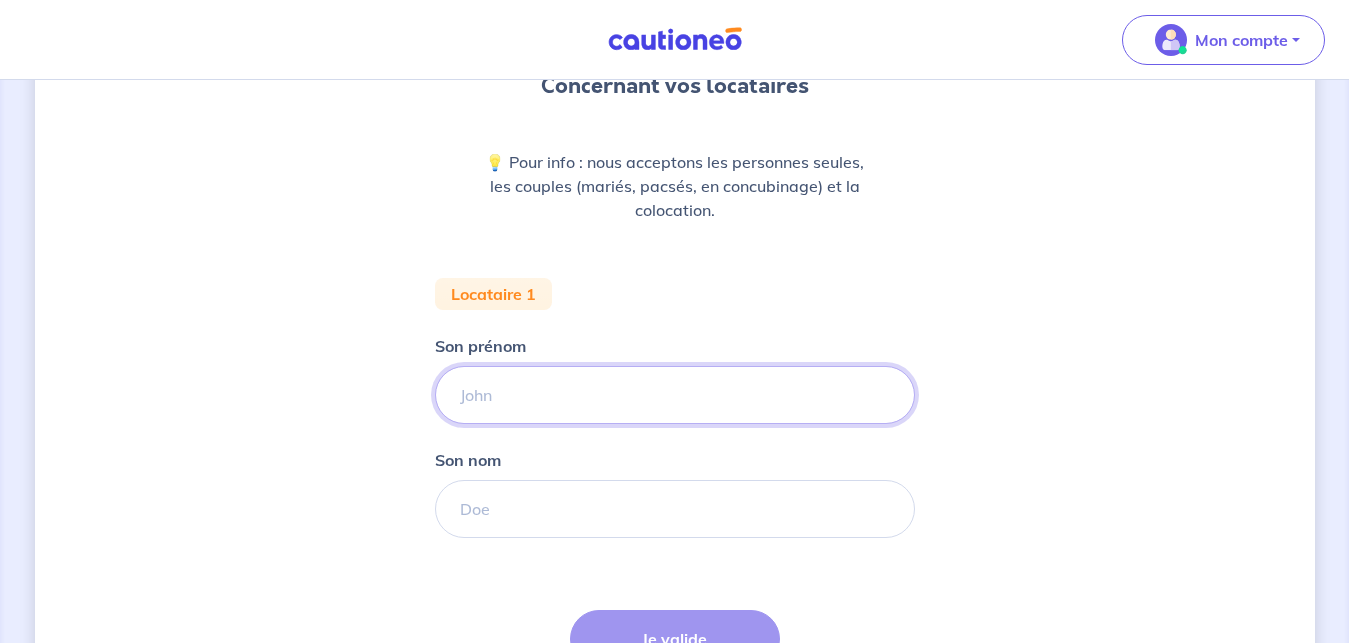 click on "Son prénom" at bounding box center [675, 395] 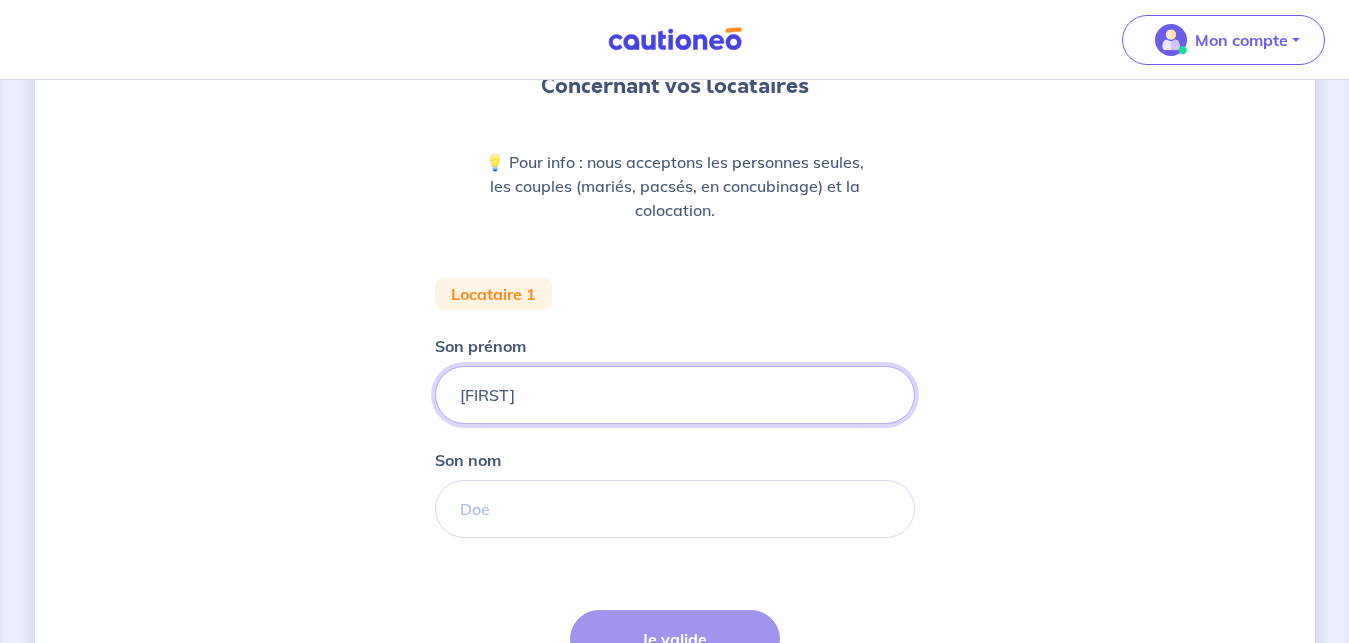type on "[FIRST]" 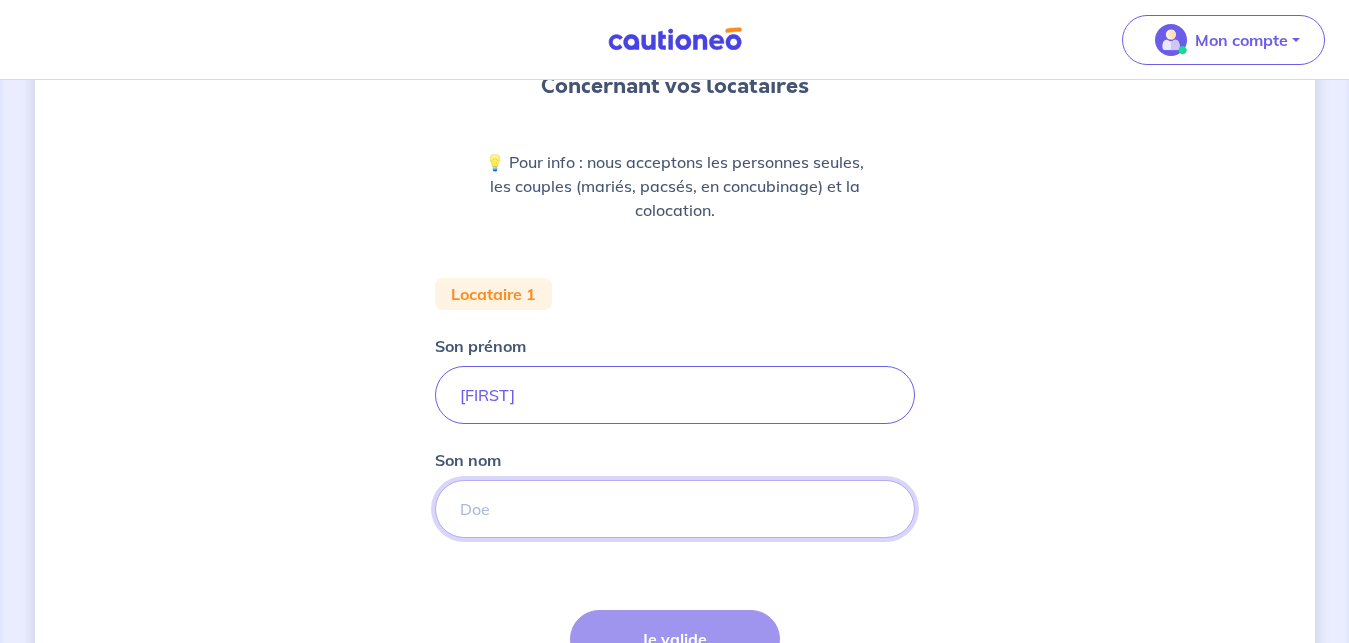 click on "Son nom" at bounding box center (675, 509) 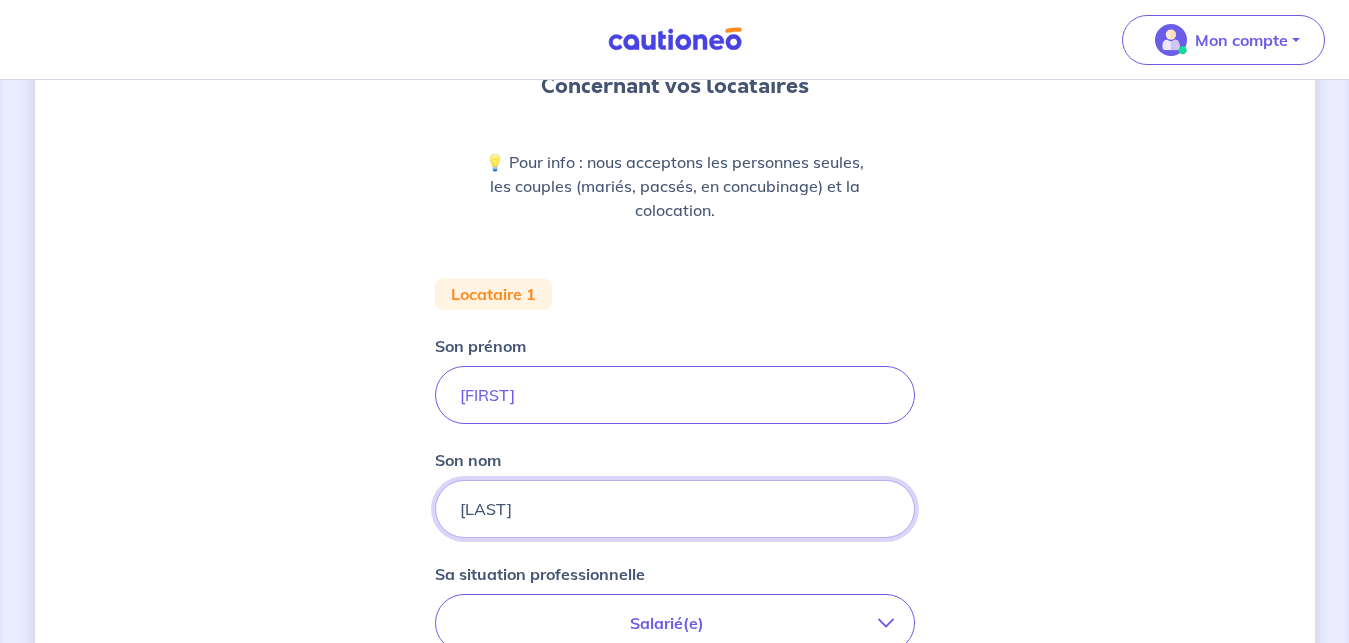 type on "[LAST]" 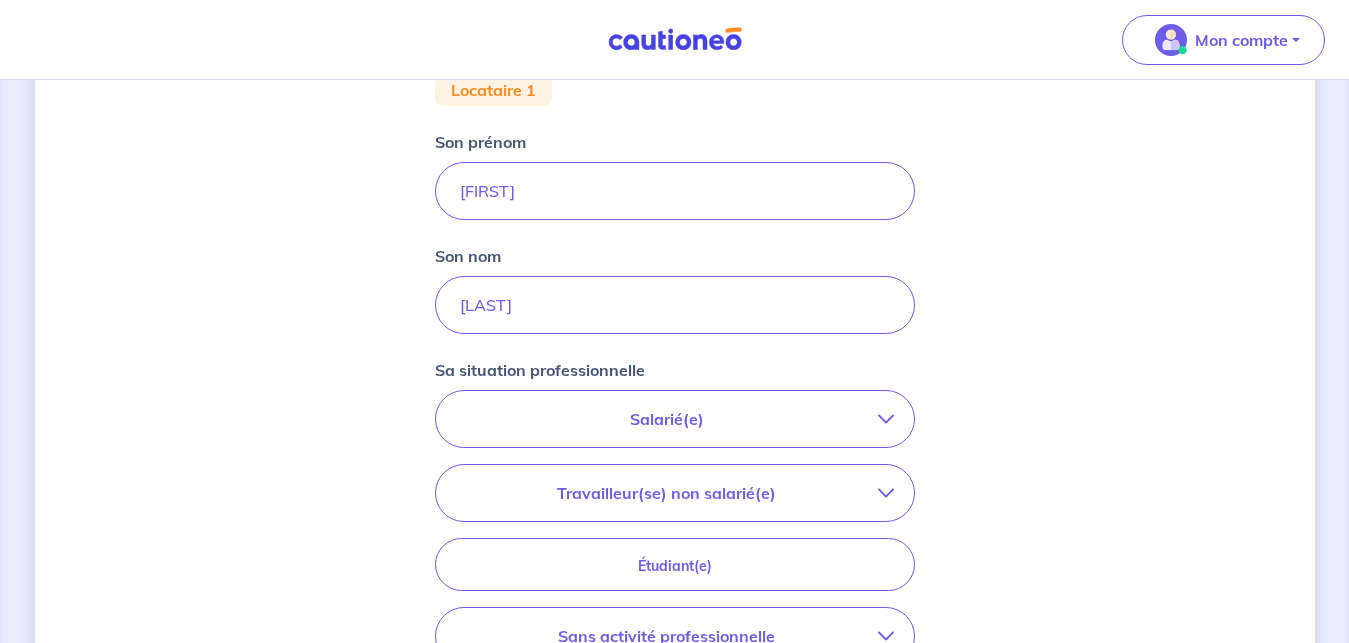 scroll, scrollTop: 512, scrollLeft: 0, axis: vertical 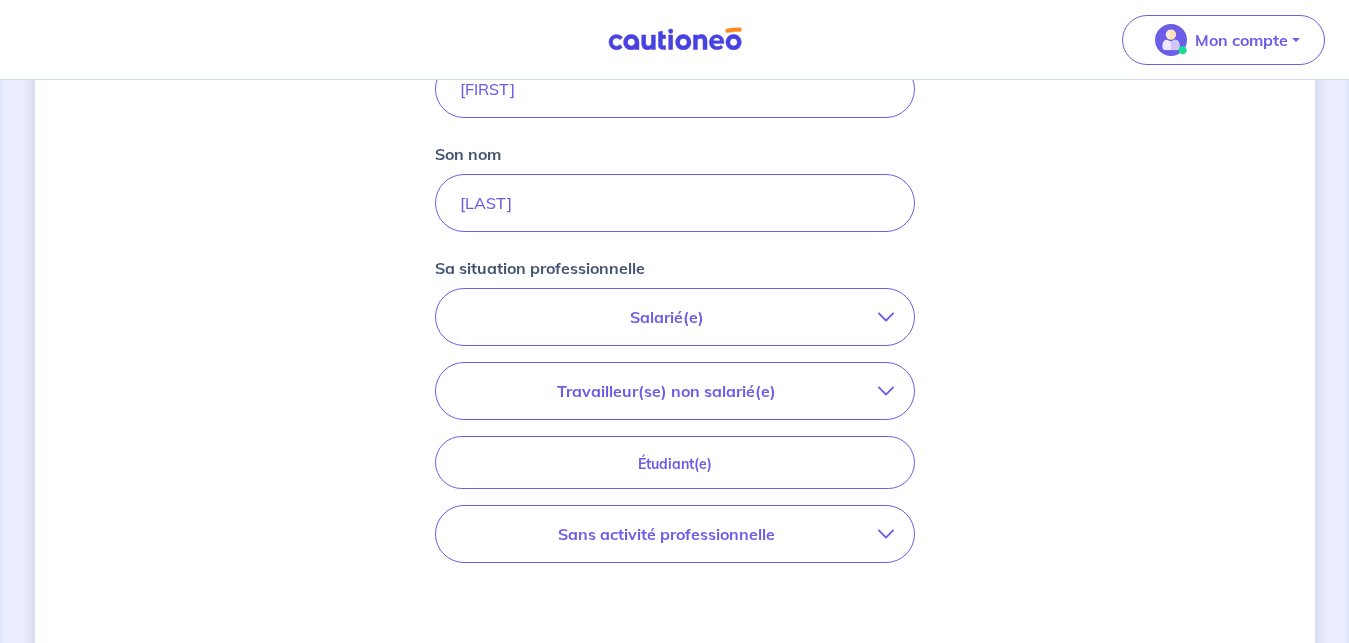 click on "Sans activité professionnelle" at bounding box center (667, 534) 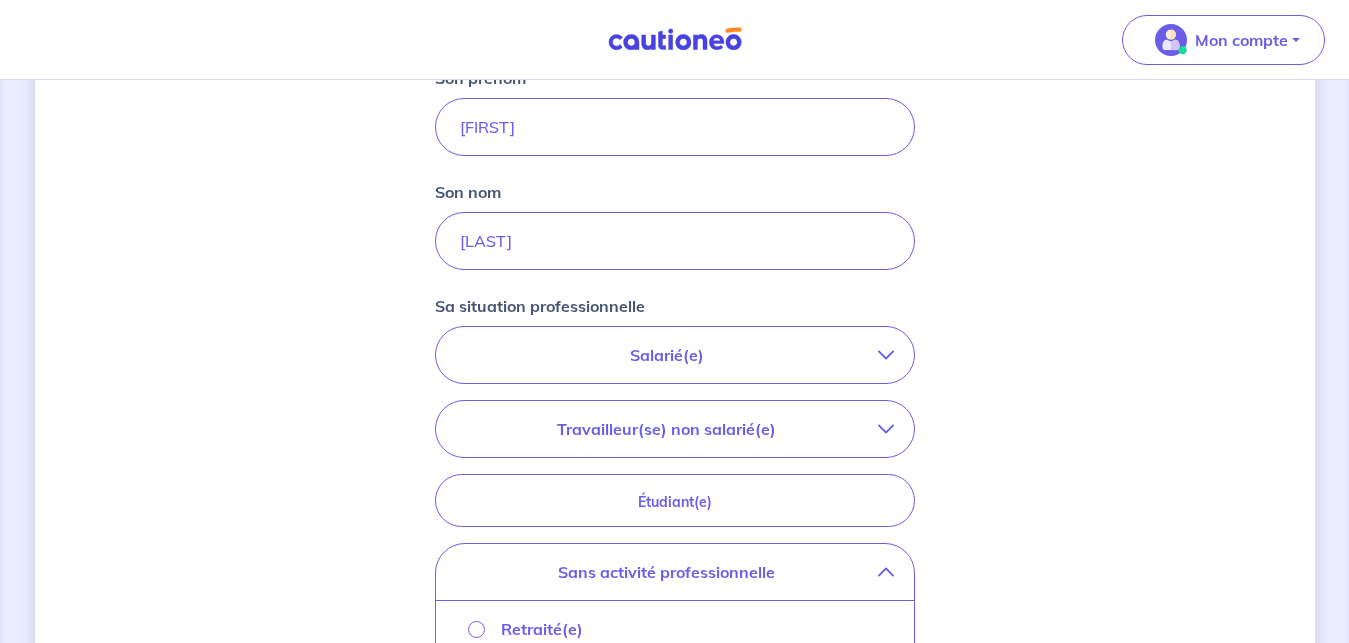 scroll, scrollTop: 512, scrollLeft: 0, axis: vertical 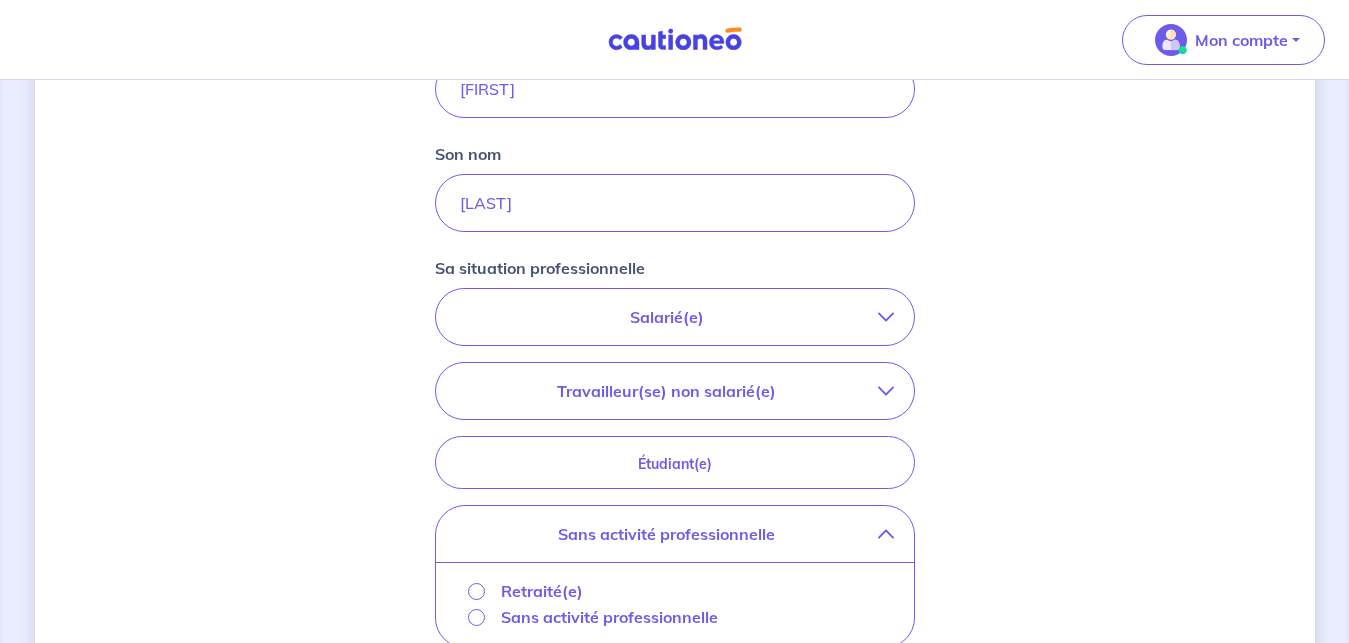 click on "Travailleur(se) non salarié(e)" at bounding box center (667, 391) 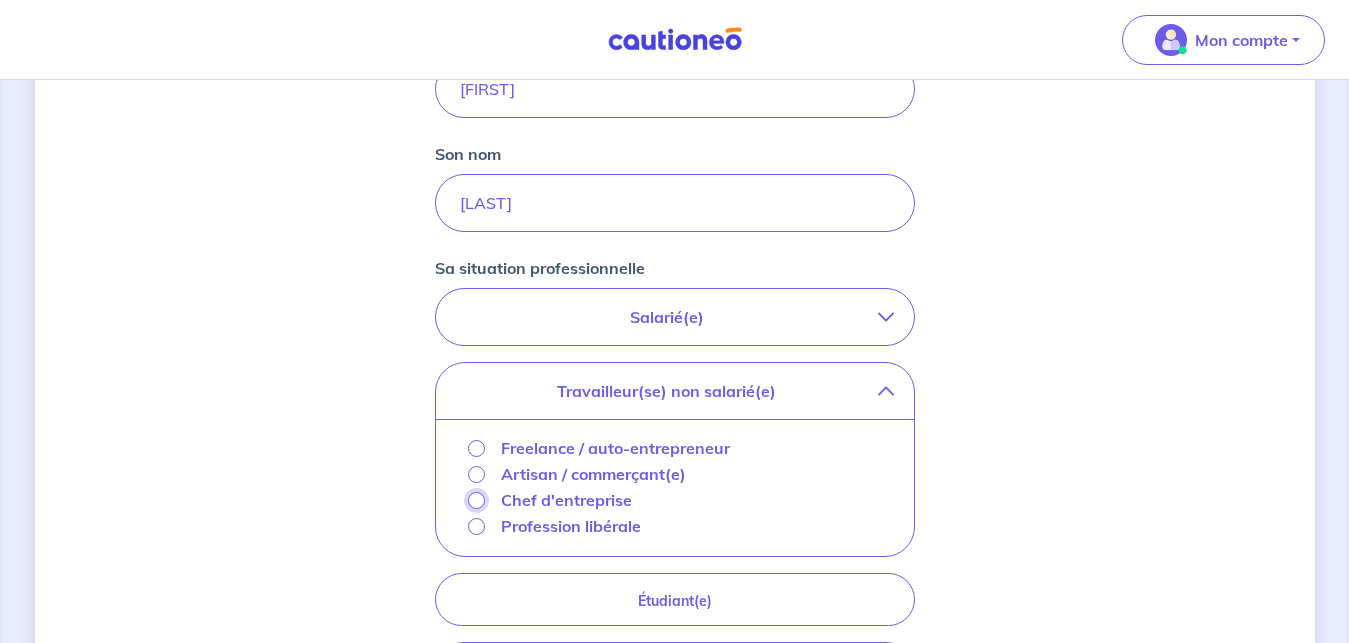 click on "Chef d'entreprise" at bounding box center (476, 500) 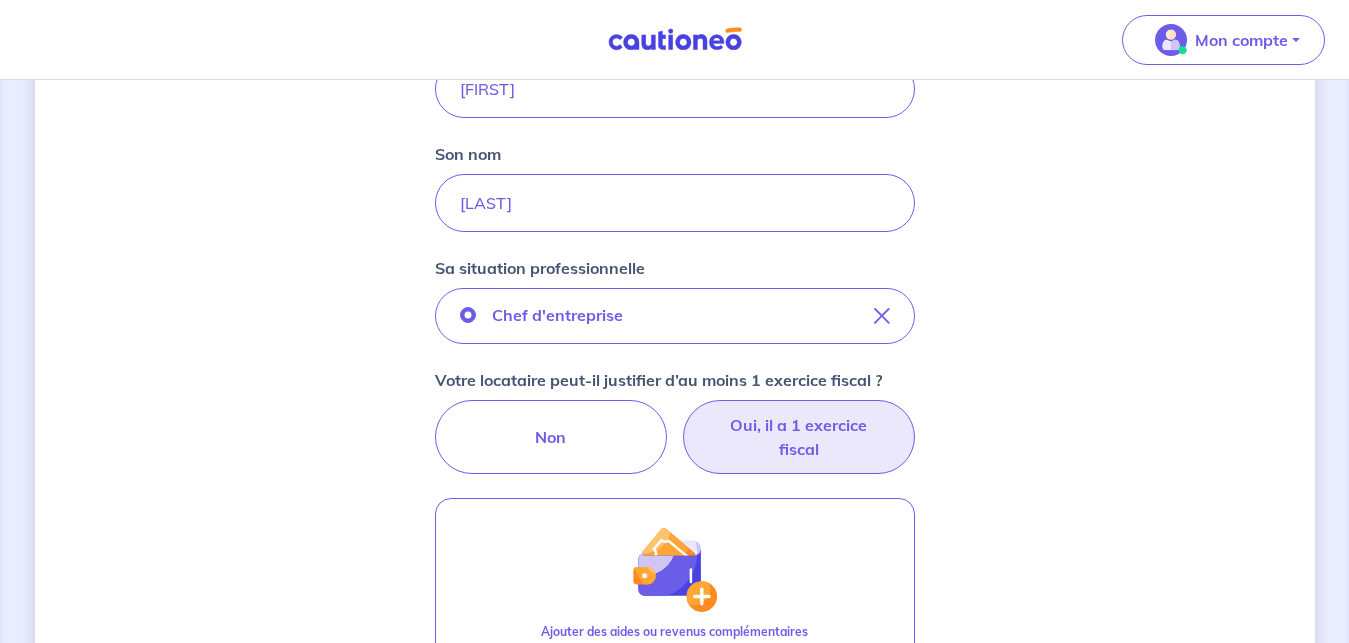 click on "Oui, il a 1 exercice fiscal" at bounding box center [799, 437] 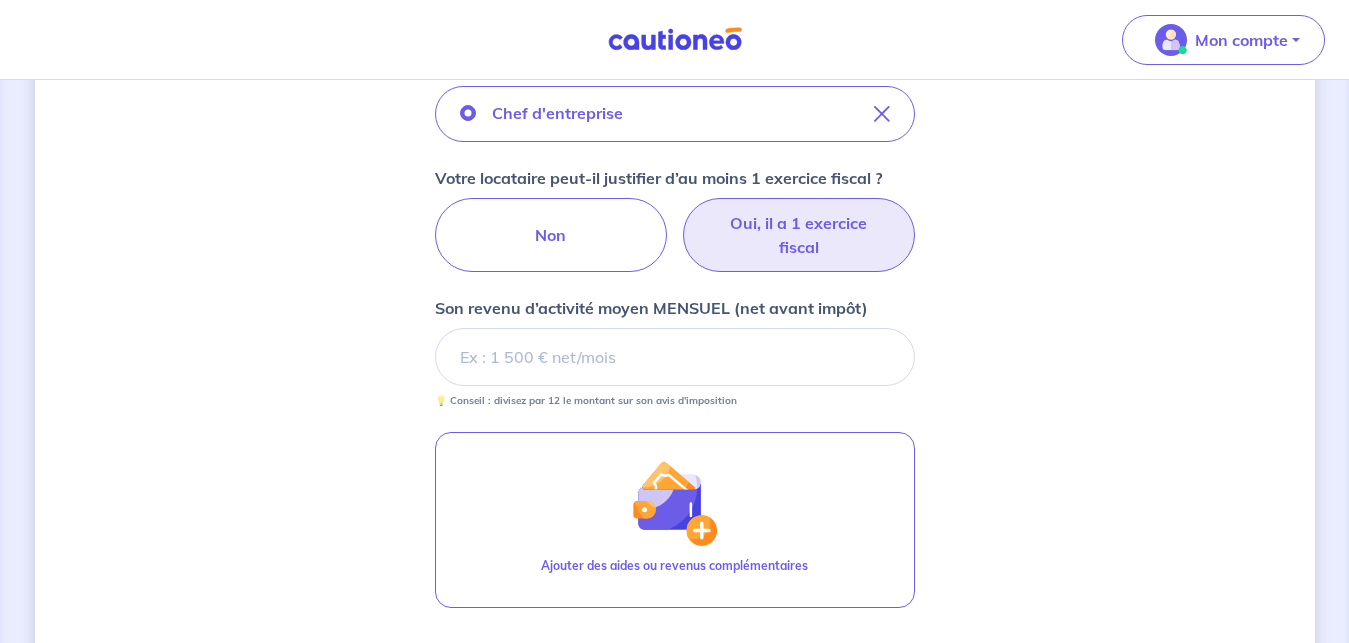 scroll, scrollTop: 716, scrollLeft: 0, axis: vertical 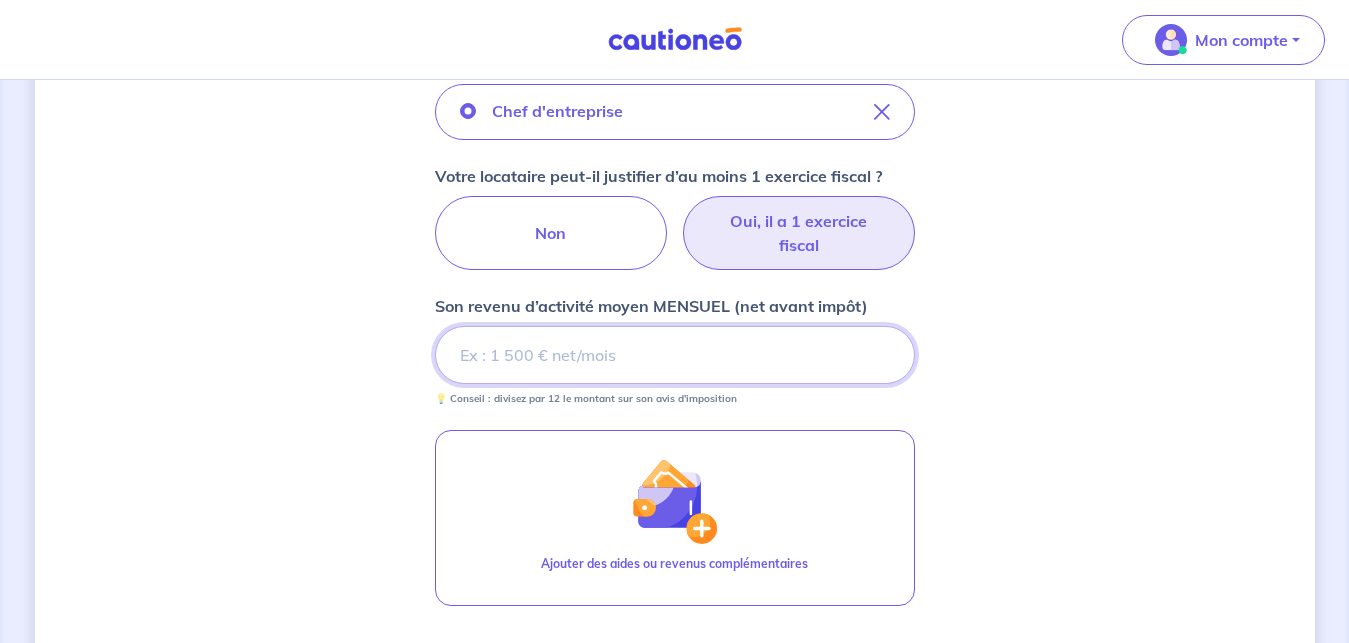 click on "Son revenu d’activité moyen MENSUEL (net avant impôt)" at bounding box center (675, 355) 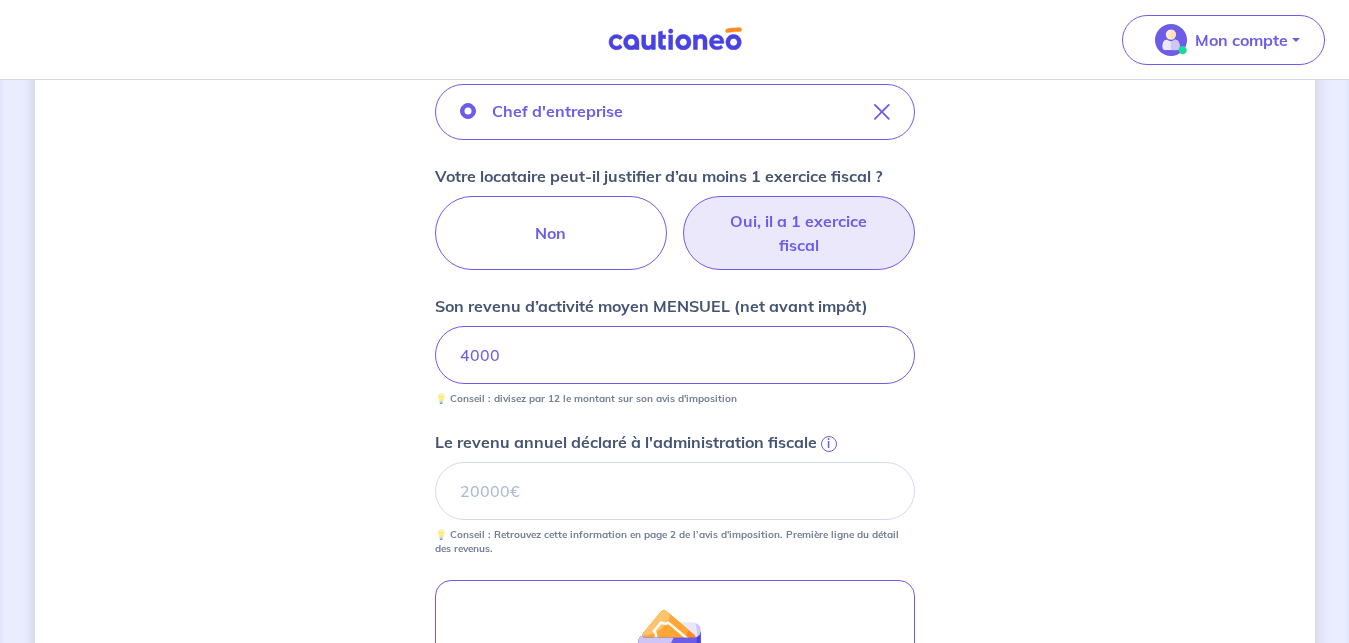 scroll, scrollTop: 920, scrollLeft: 0, axis: vertical 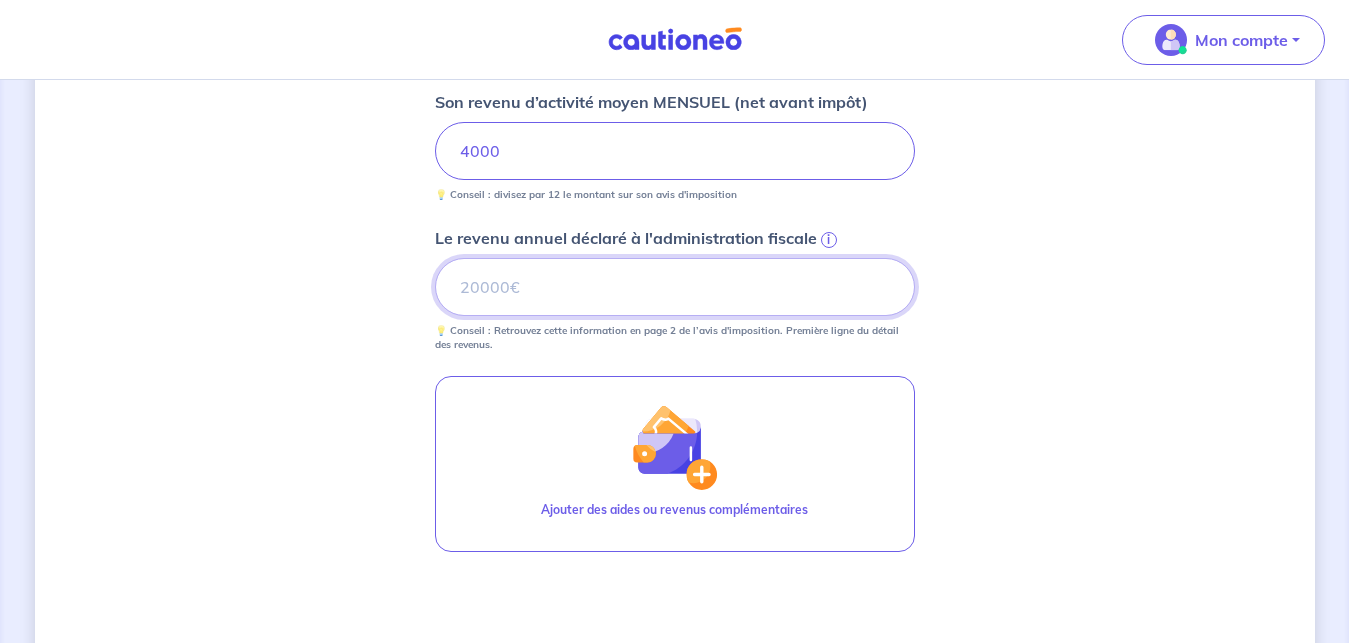 click on "Le revenu annuel déclaré à l'administration fiscale i" at bounding box center [675, 287] 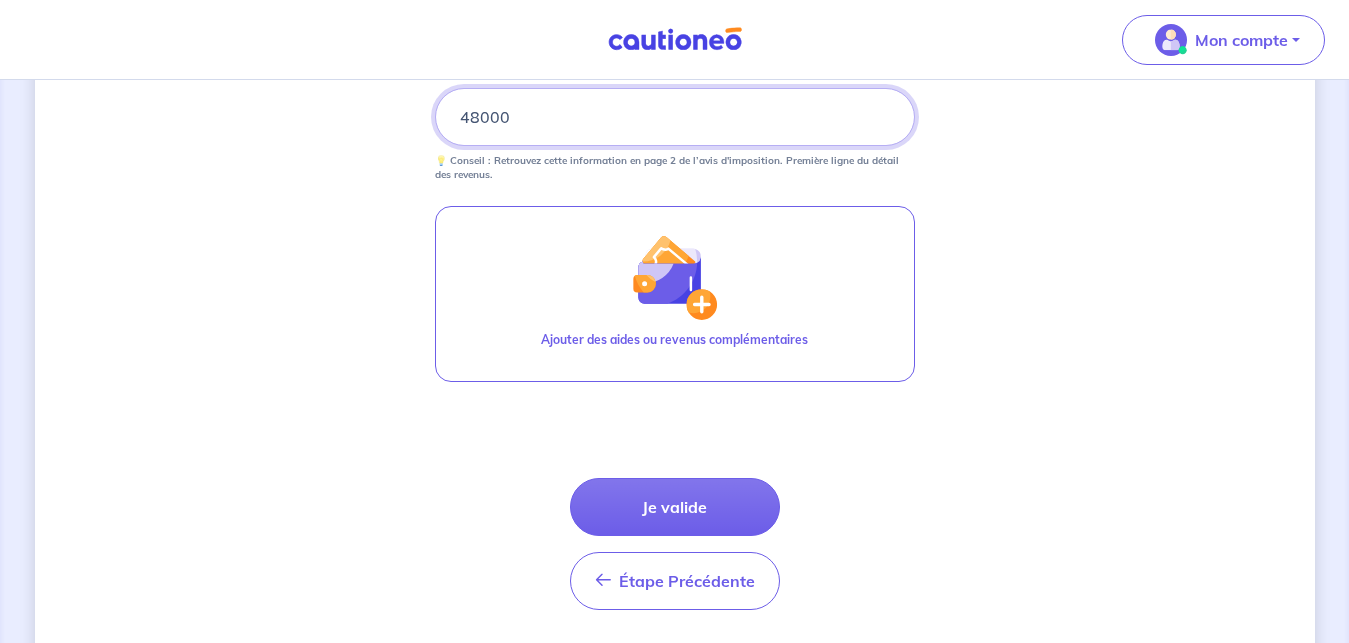 scroll, scrollTop: 1124, scrollLeft: 0, axis: vertical 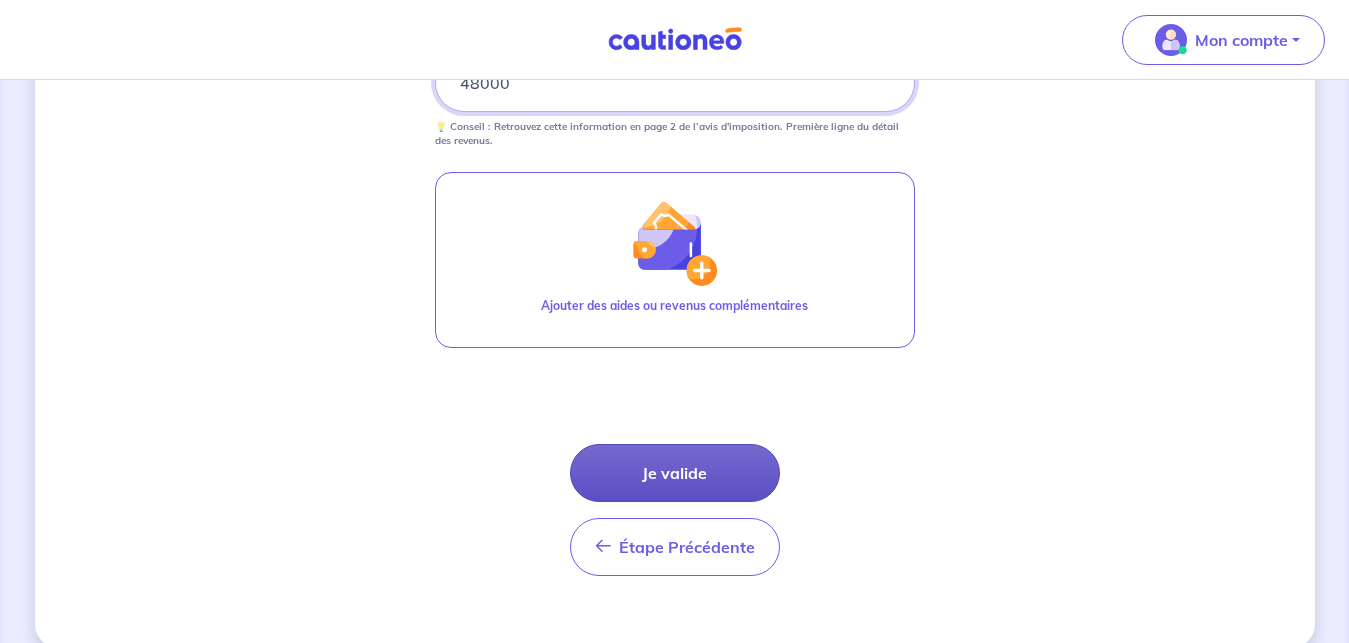 type on "48000" 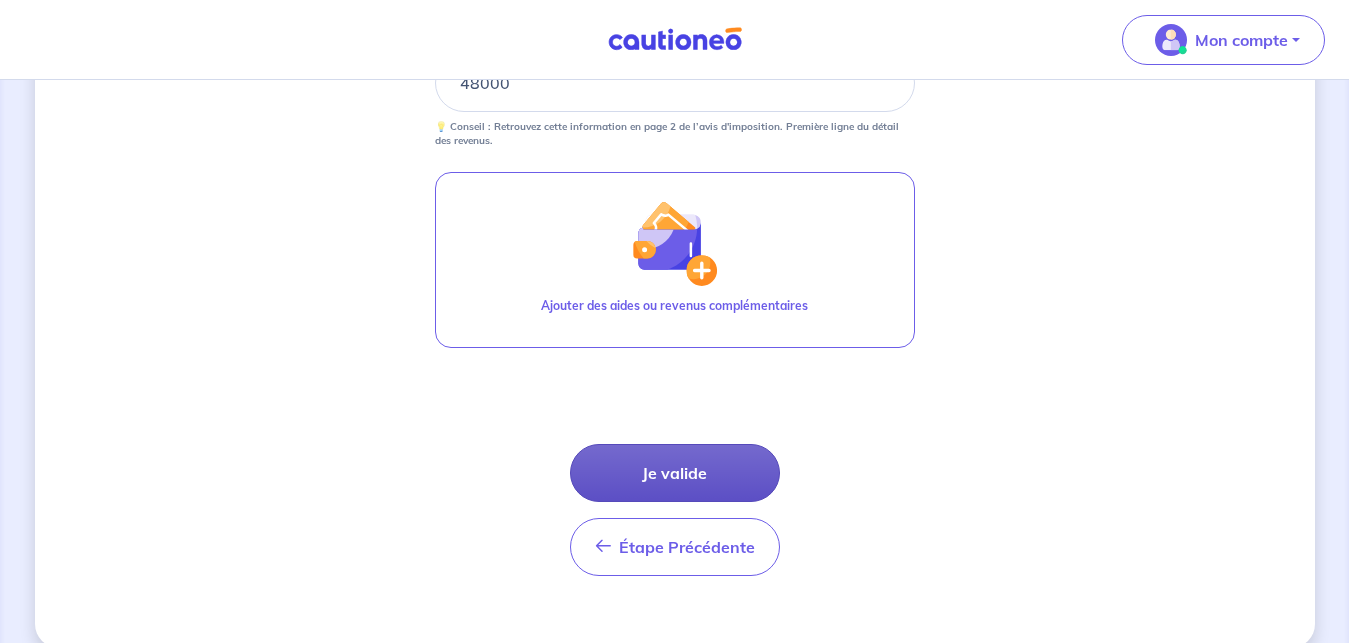 click on "Je valide" at bounding box center (675, 473) 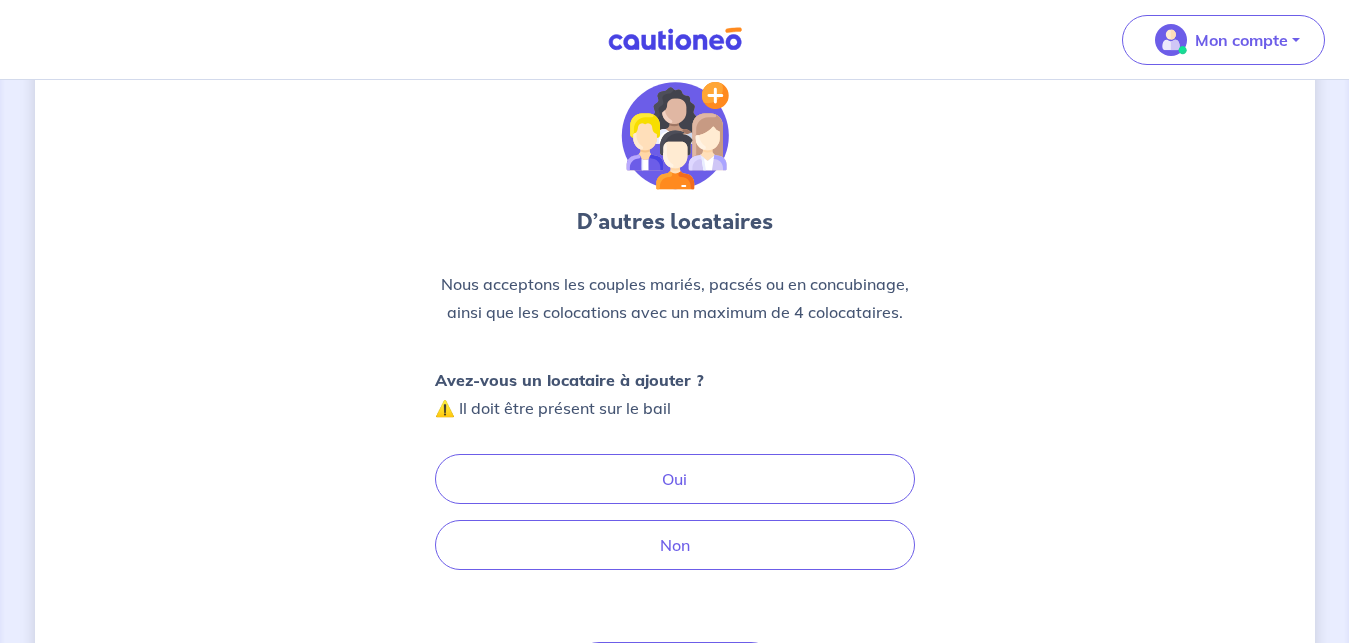 scroll, scrollTop: 102, scrollLeft: 0, axis: vertical 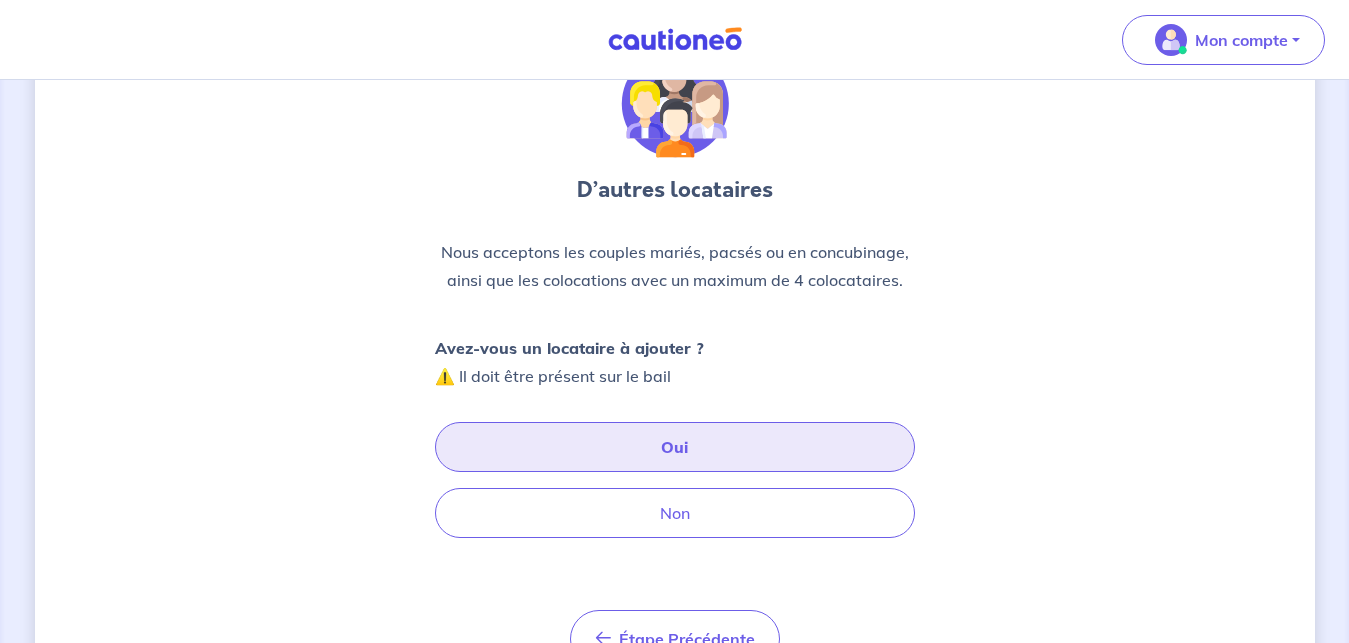 click on "Oui" at bounding box center (675, 447) 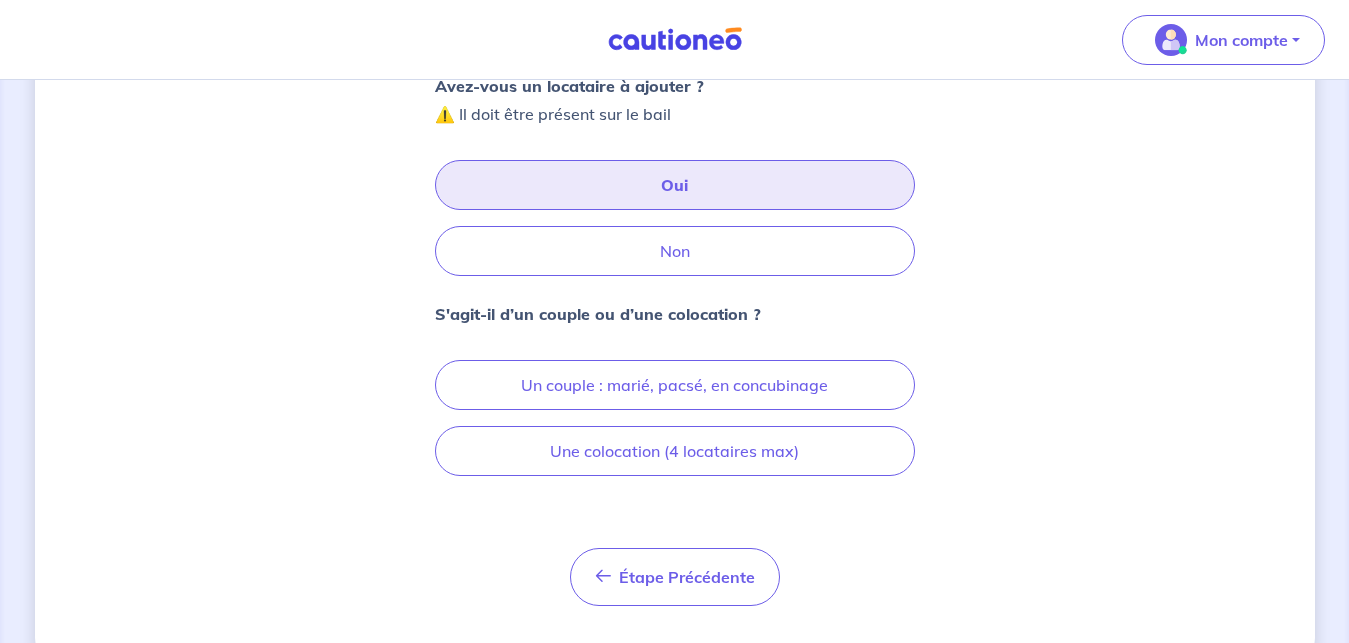 scroll, scrollTop: 407, scrollLeft: 0, axis: vertical 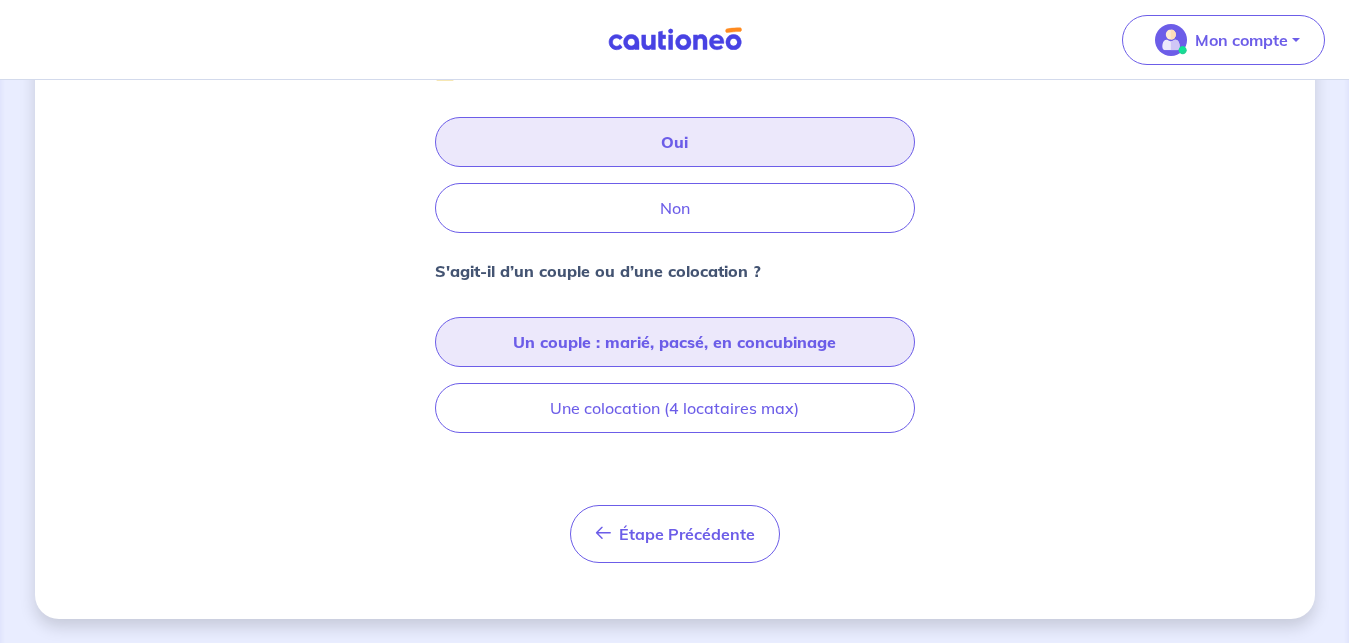 click on "Un couple : marié, pacsé, en concubinage" at bounding box center (675, 342) 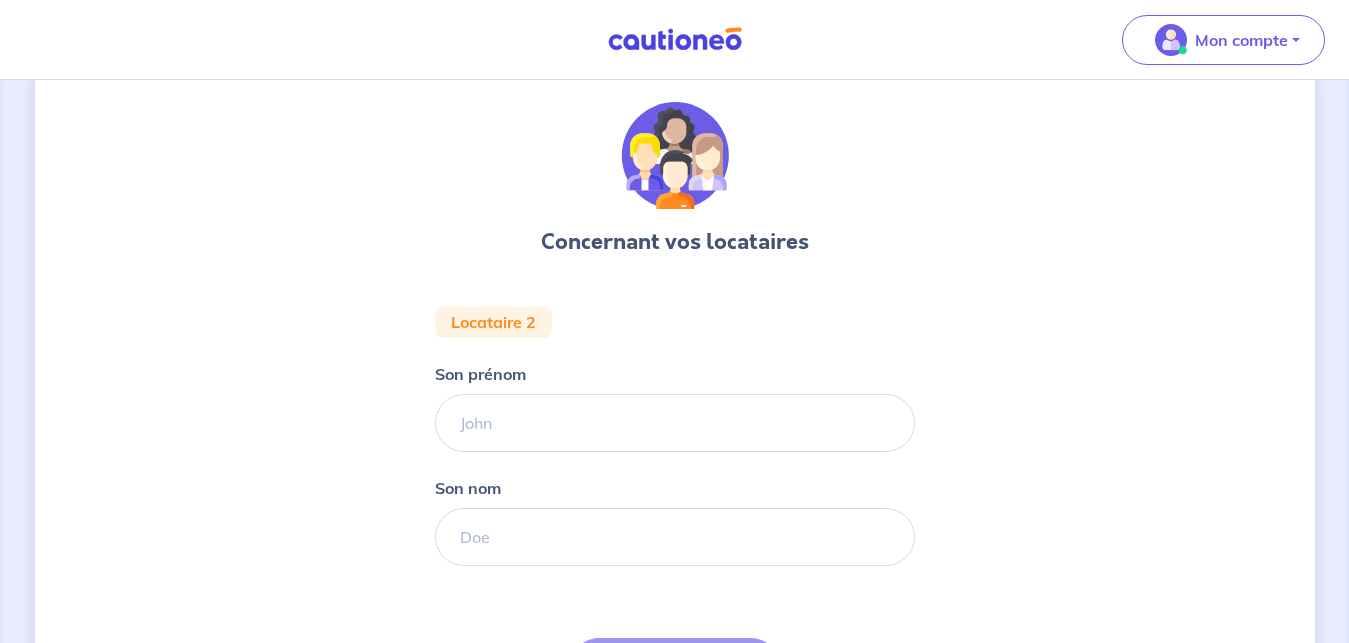 scroll, scrollTop: 143, scrollLeft: 0, axis: vertical 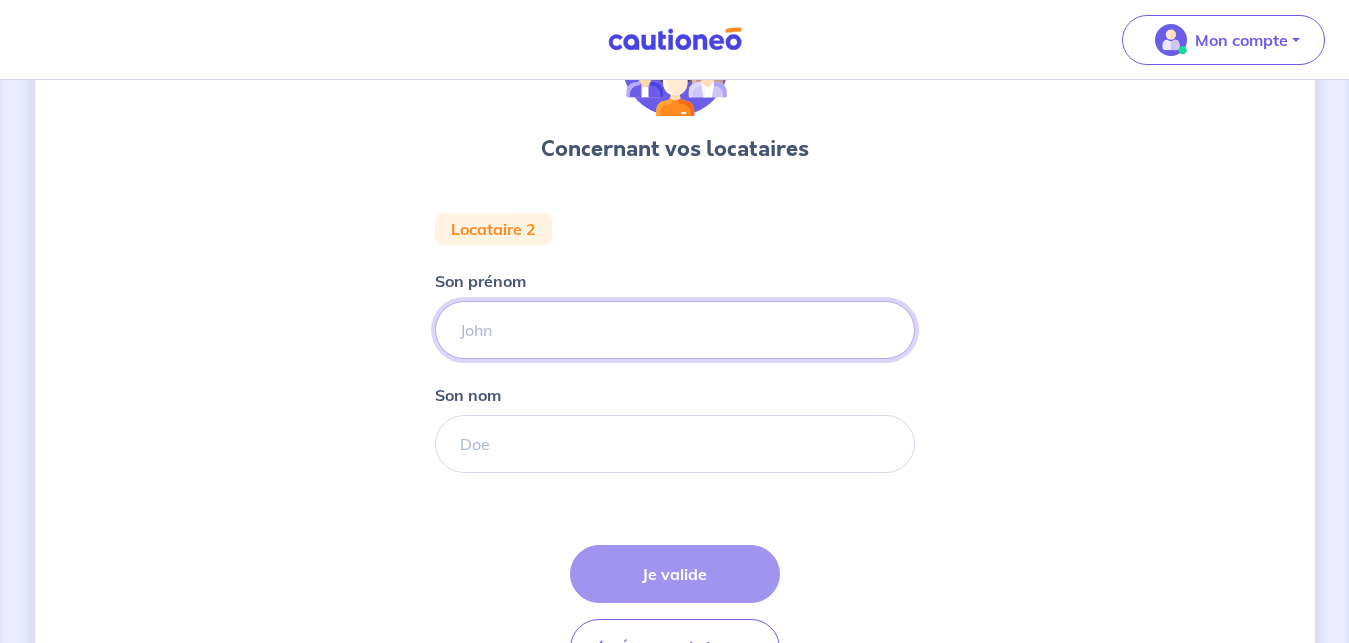 click on "Son prénom" at bounding box center (675, 330) 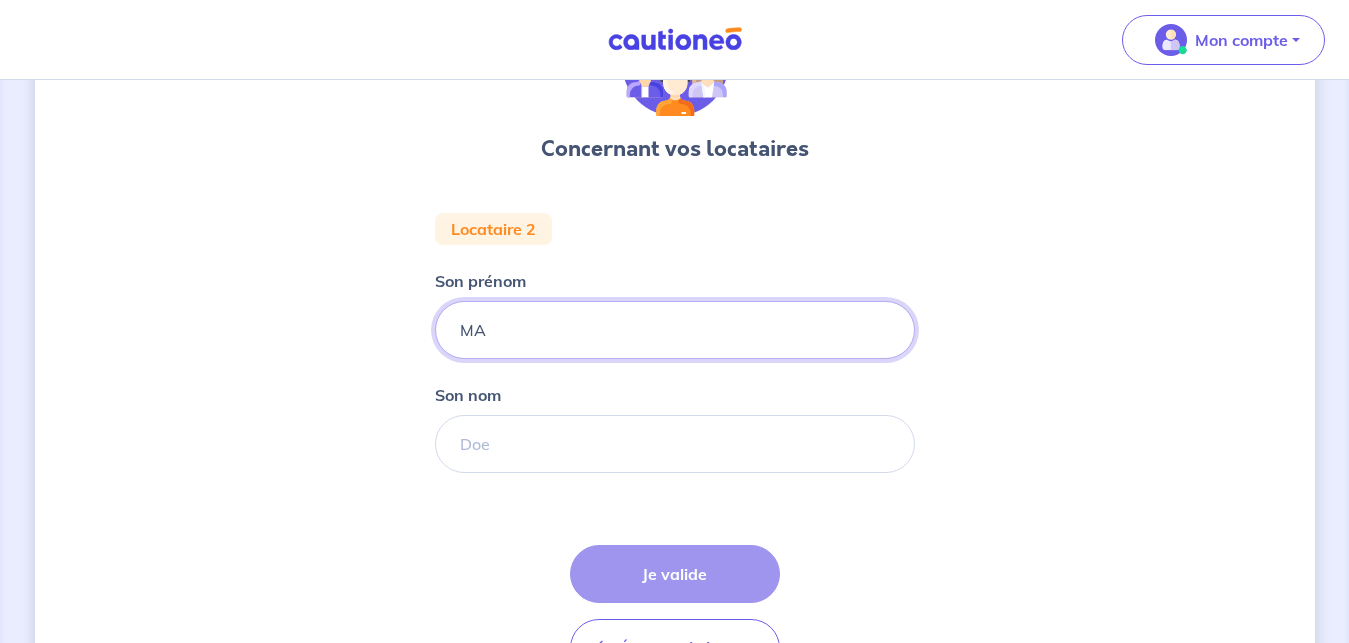type on "M" 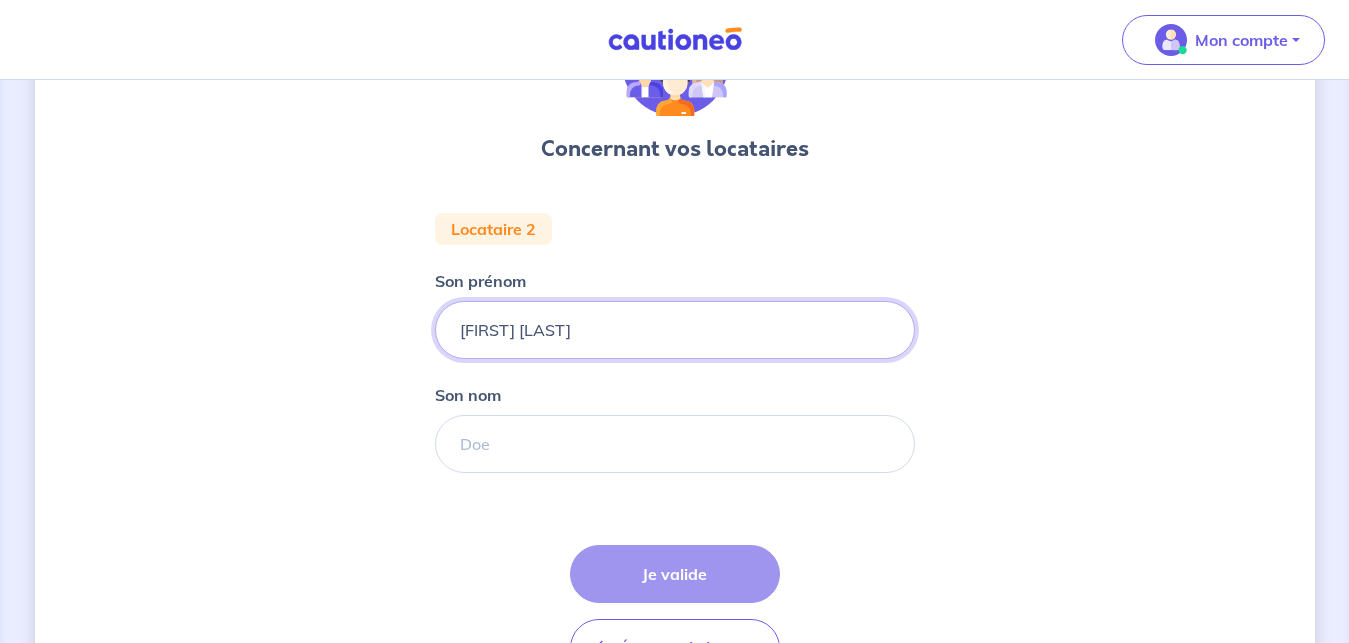 type on "[FIRST] [LAST]" 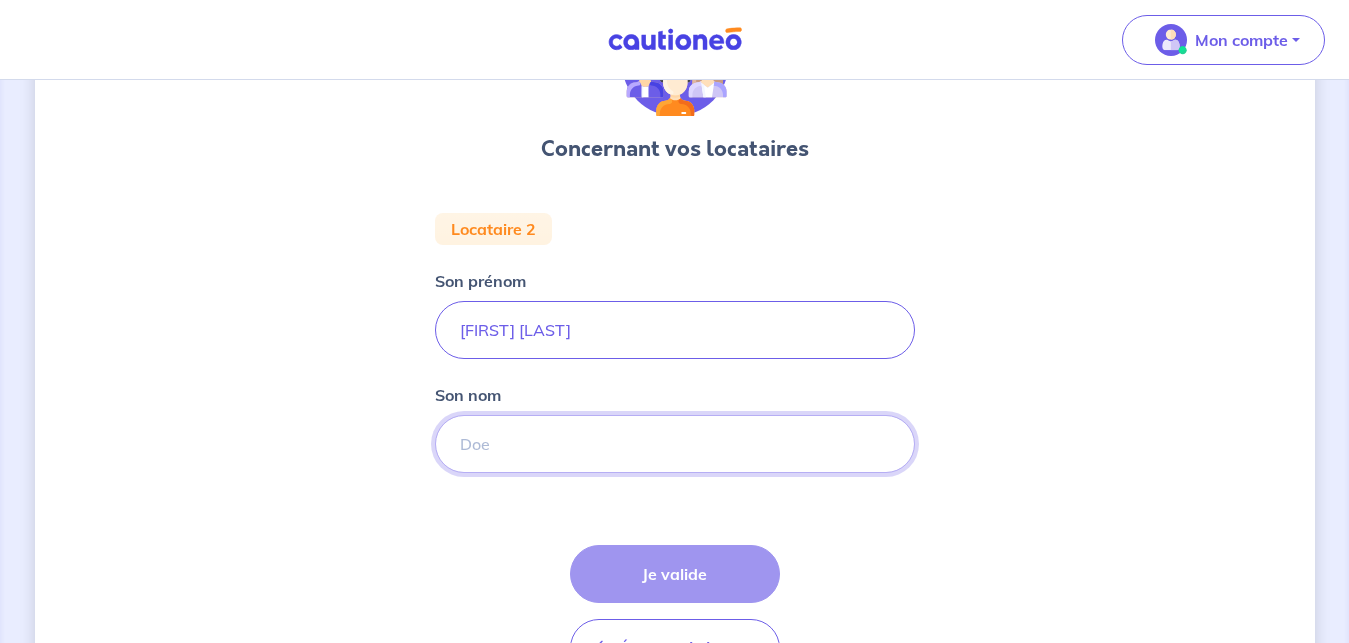 click on "Son nom" at bounding box center [675, 444] 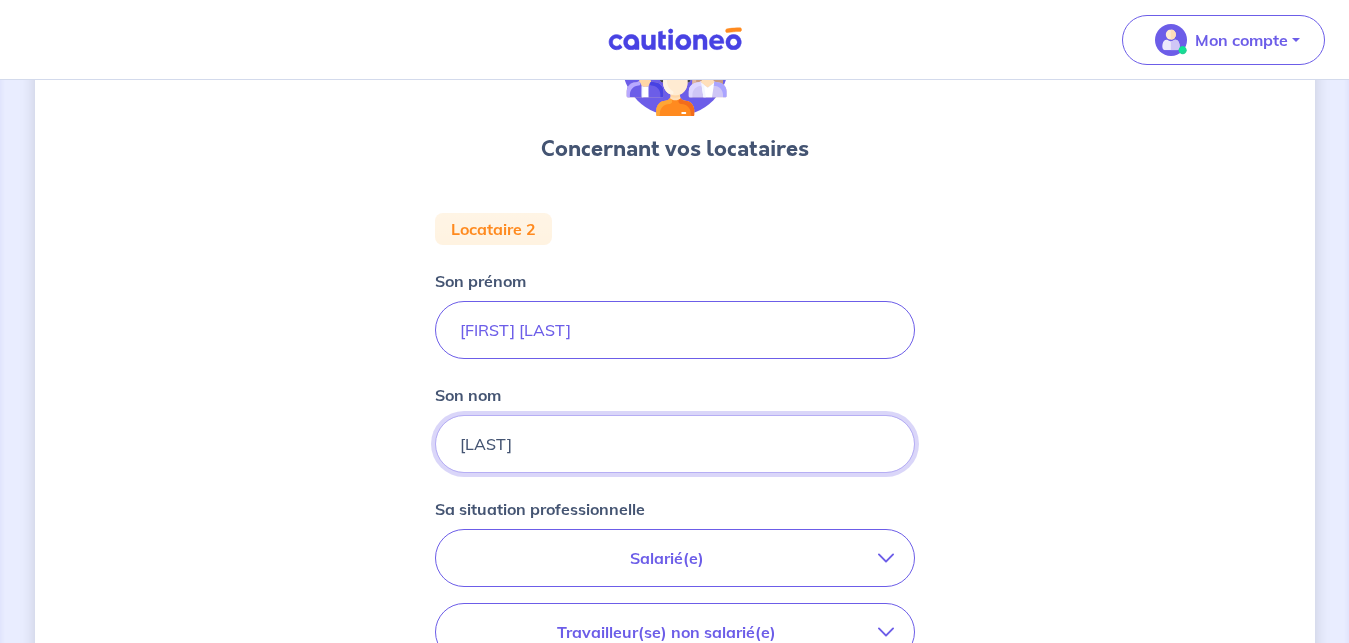 scroll, scrollTop: 245, scrollLeft: 0, axis: vertical 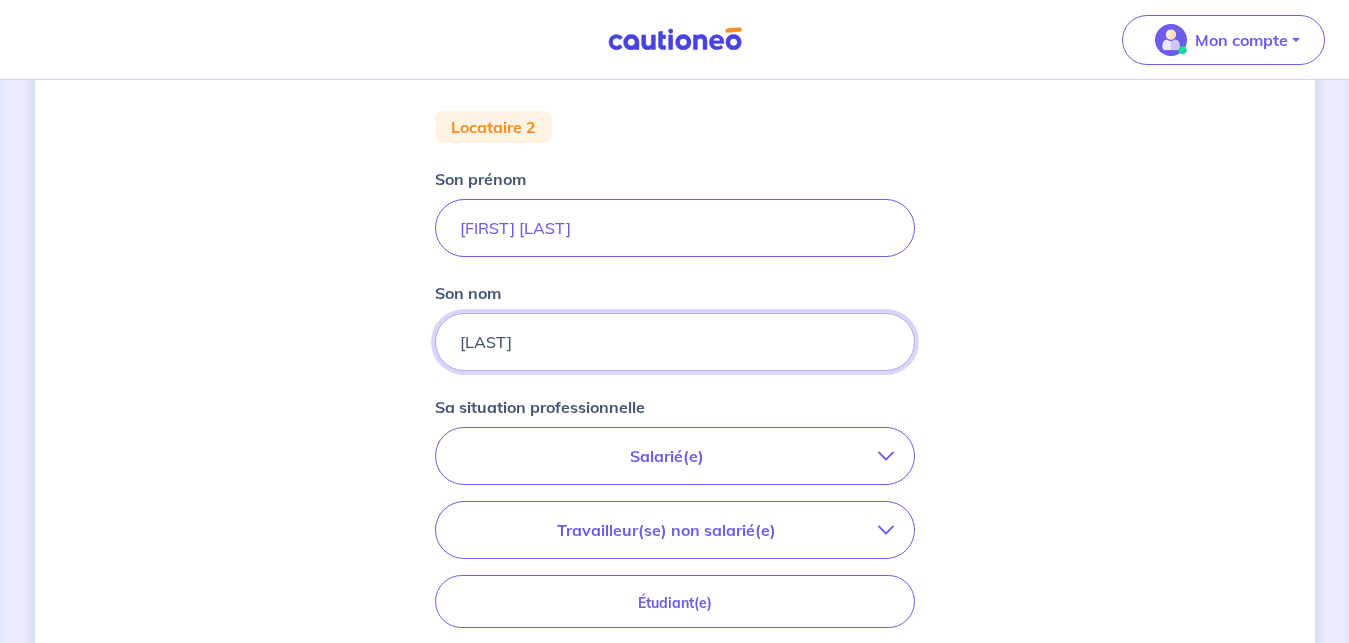 type on "[LAST]" 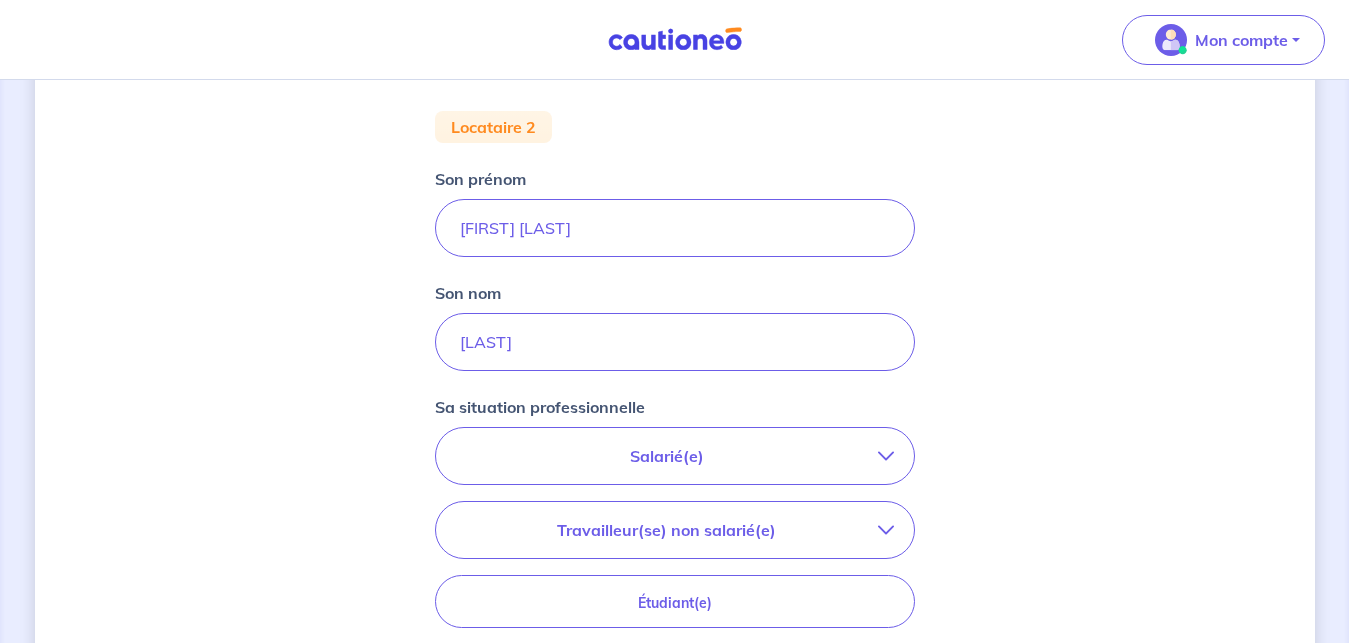 click on "Salarié(e)" at bounding box center (667, 456) 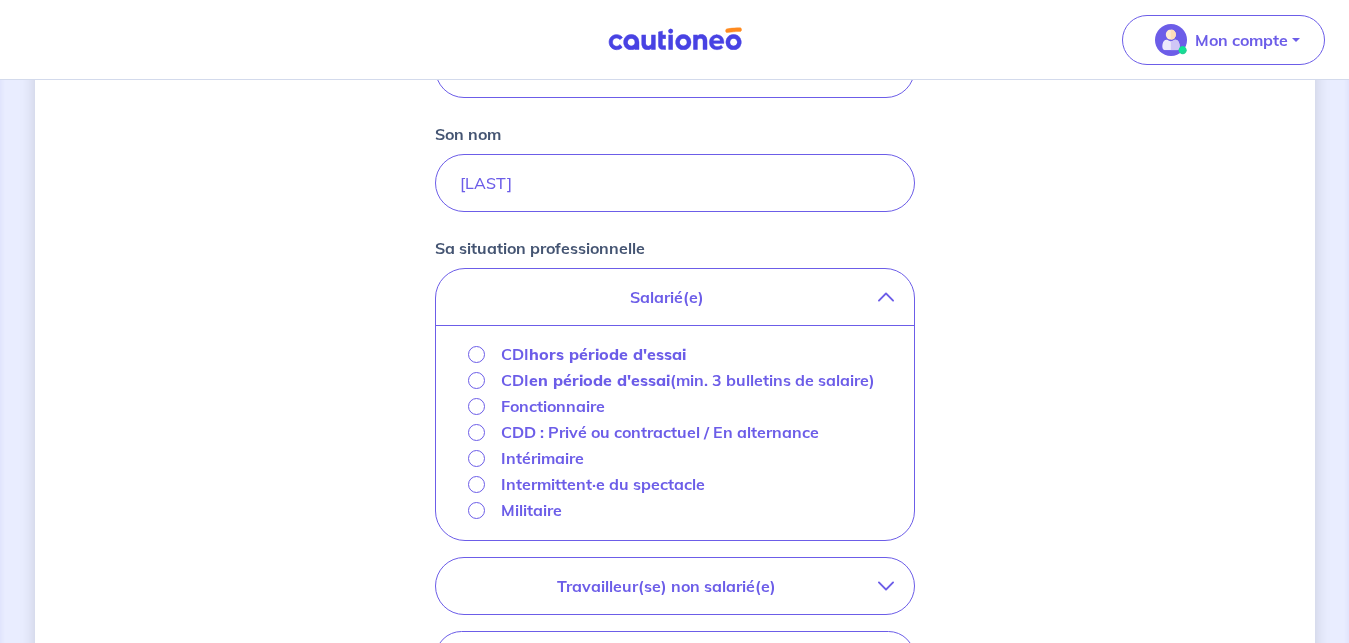 scroll, scrollTop: 449, scrollLeft: 0, axis: vertical 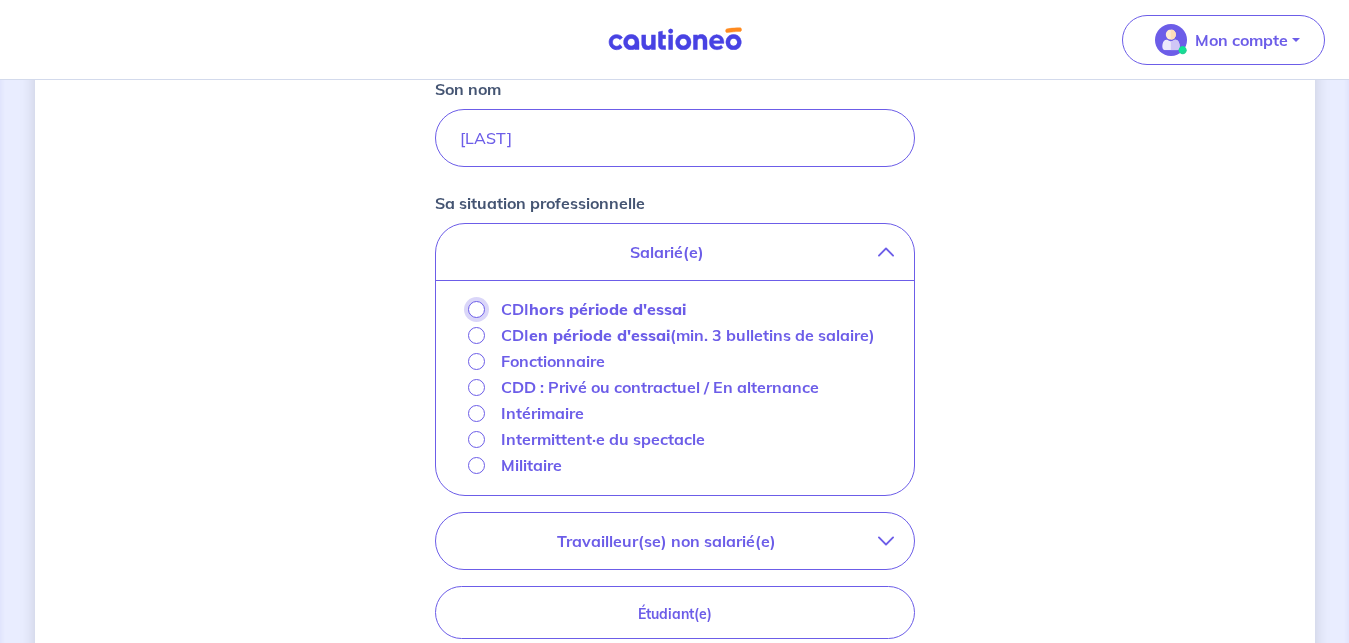 click on "CDI  hors période d'essai" at bounding box center [476, 309] 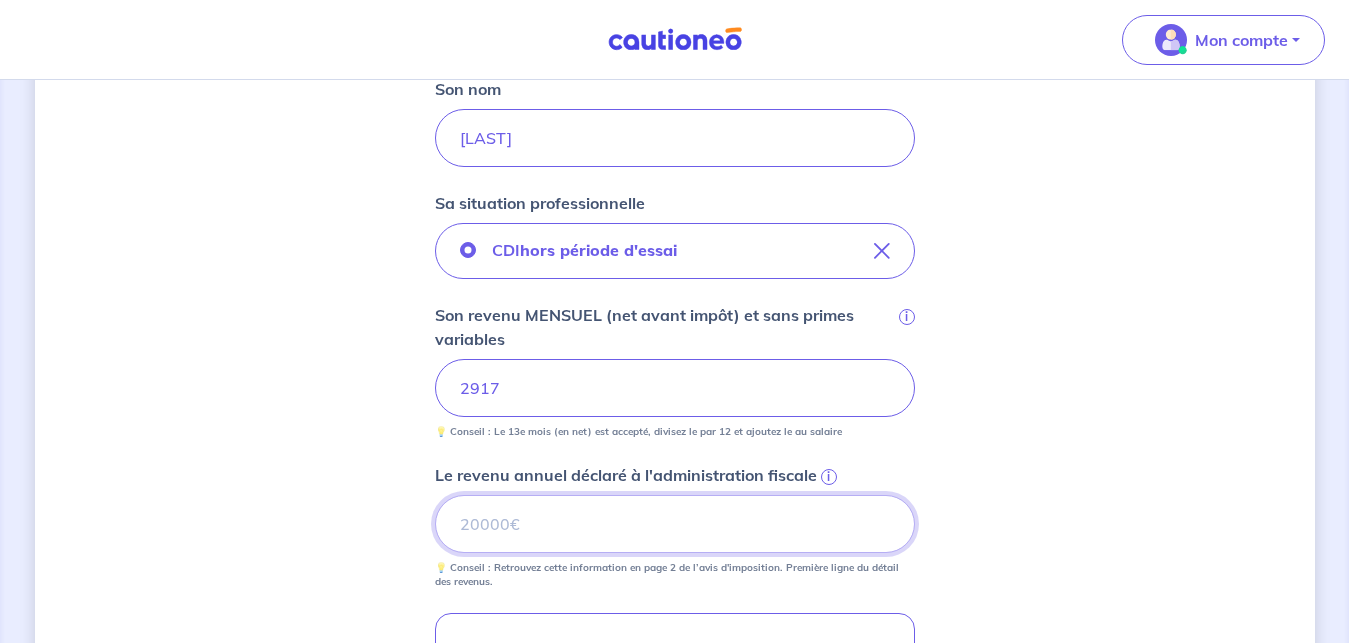 click on "Le revenu annuel déclaré à l'administration fiscale i" at bounding box center (675, 524) 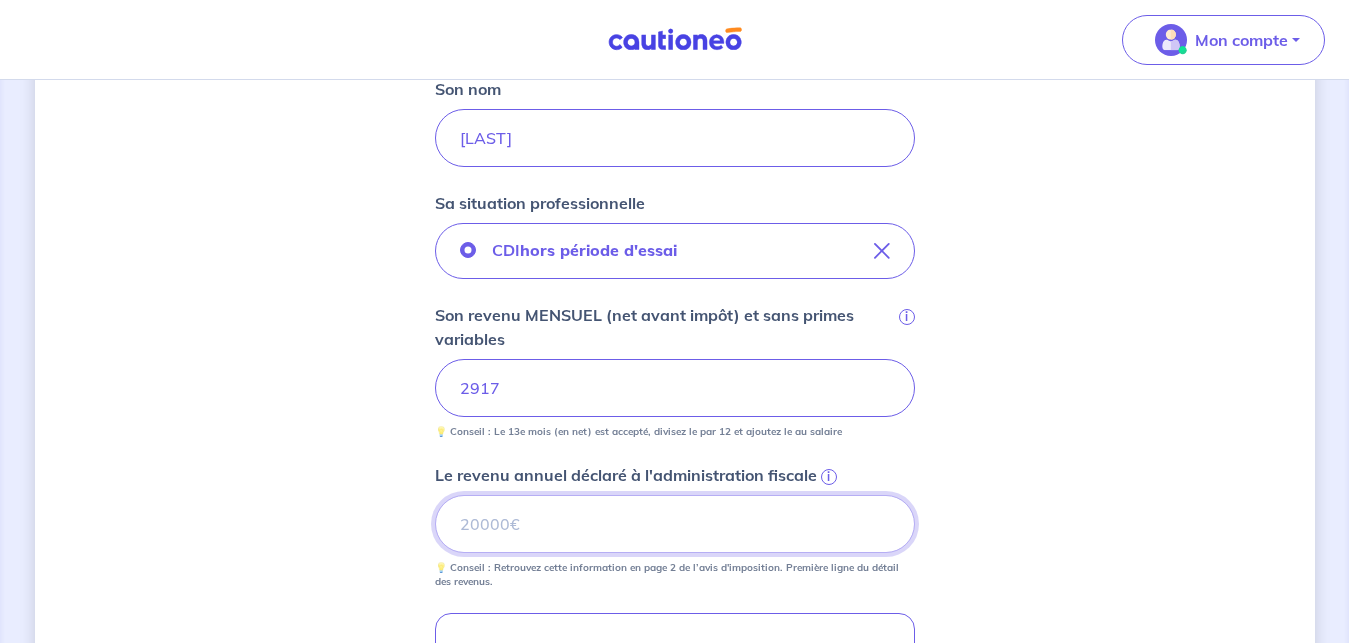 type on "[NUMBER]" 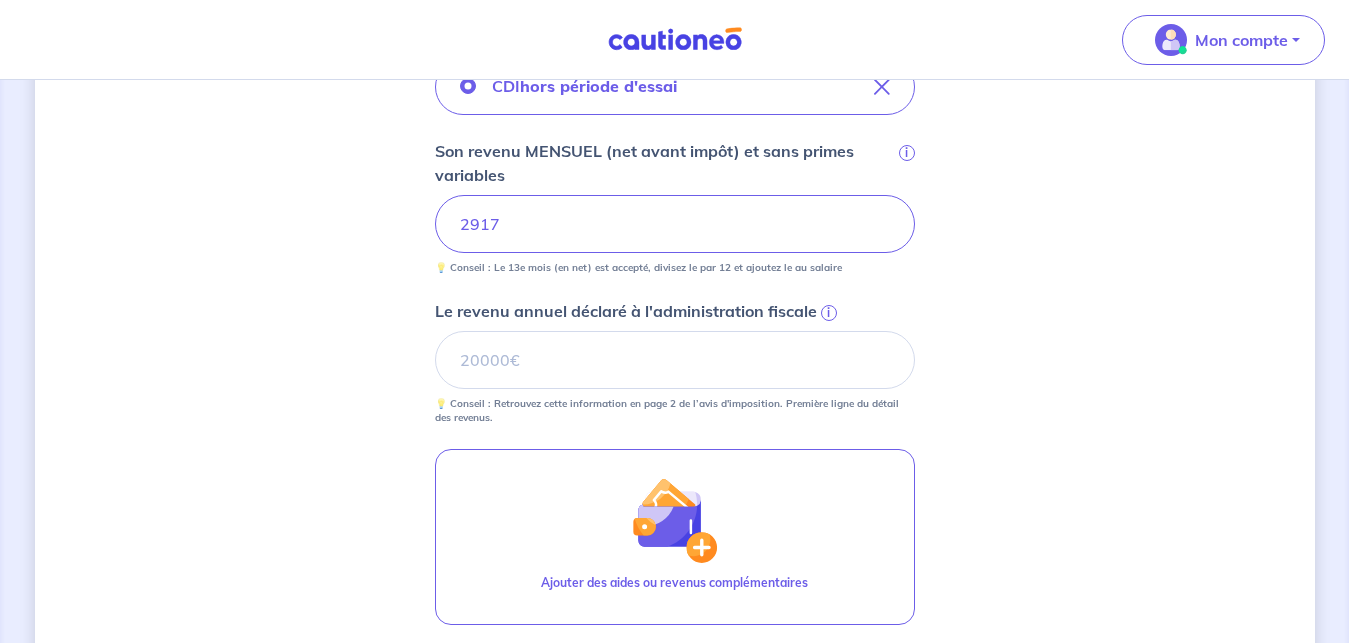 scroll, scrollTop: 755, scrollLeft: 0, axis: vertical 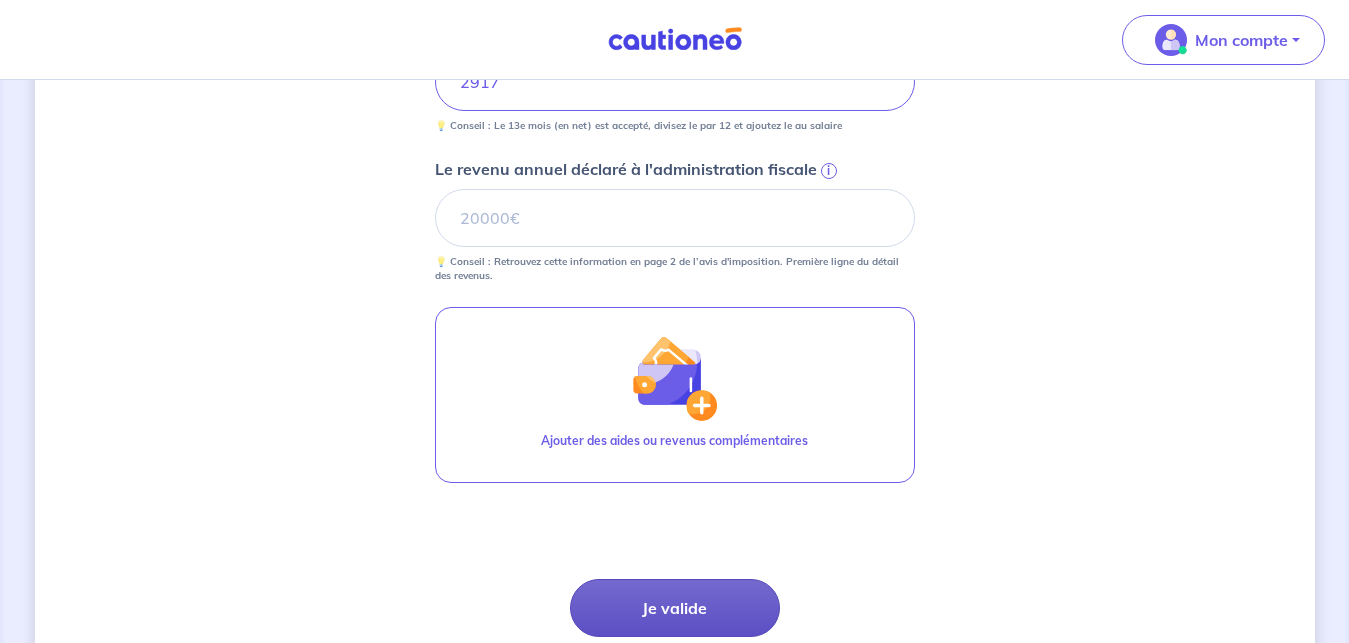 click on "Je valide" at bounding box center (675, 608) 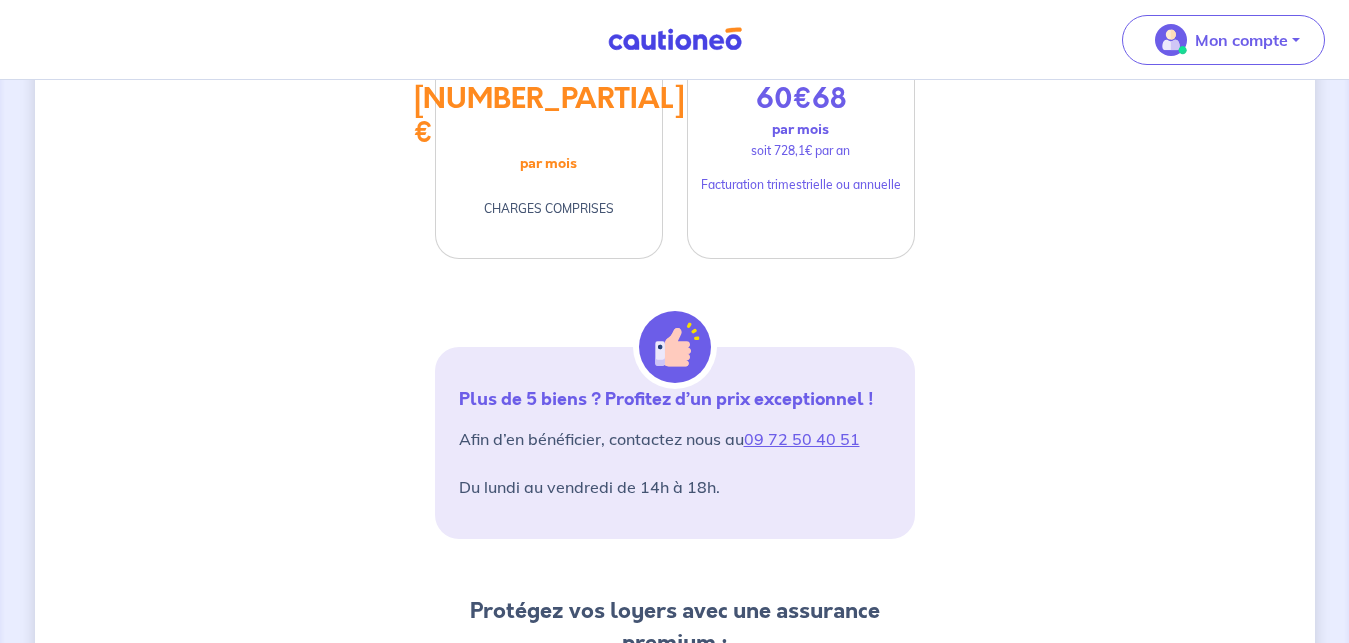 scroll, scrollTop: 193, scrollLeft: 0, axis: vertical 